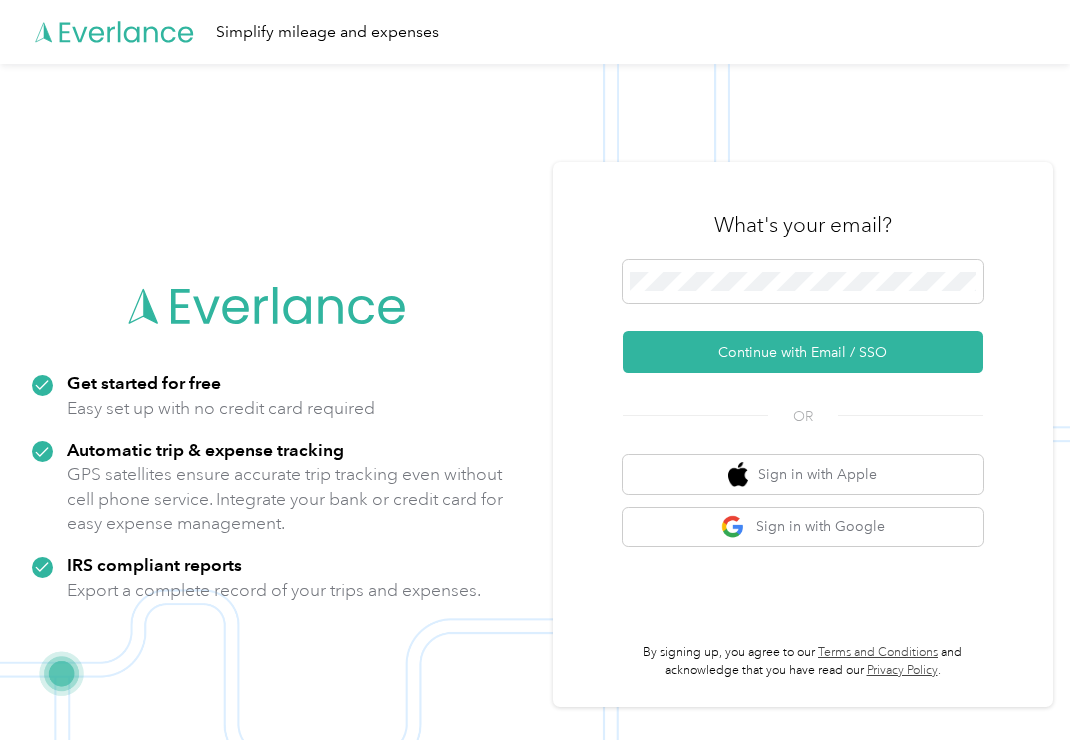 scroll, scrollTop: 0, scrollLeft: 0, axis: both 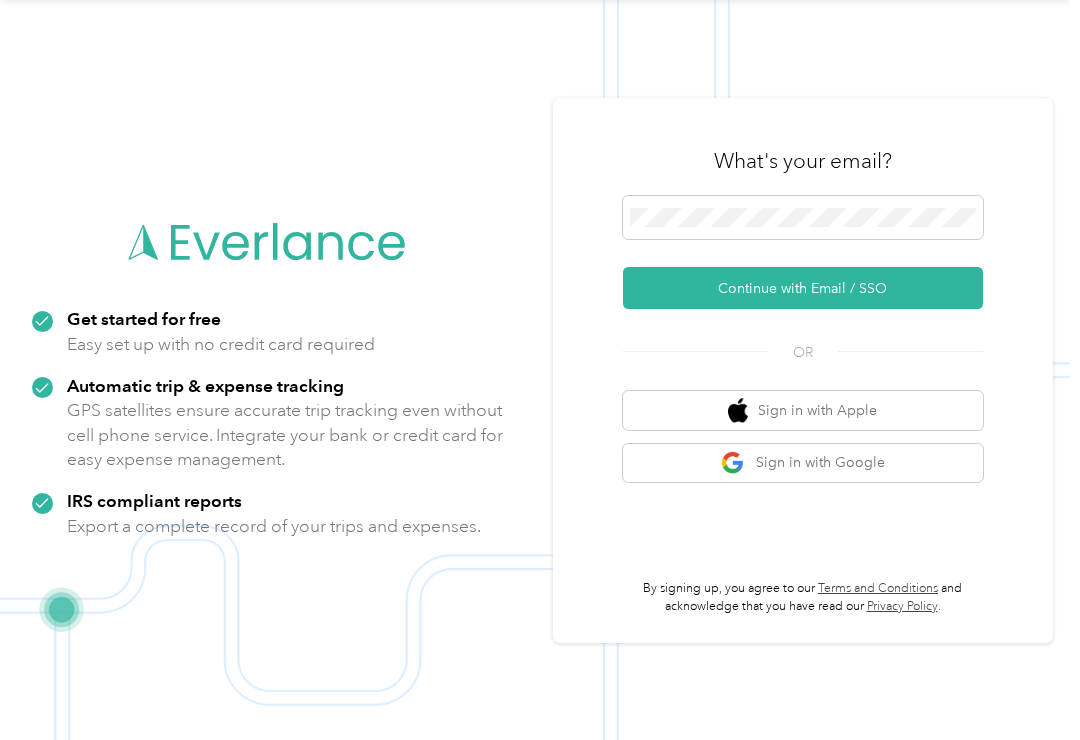 click on "Continue with Email / SSO" at bounding box center [803, 288] 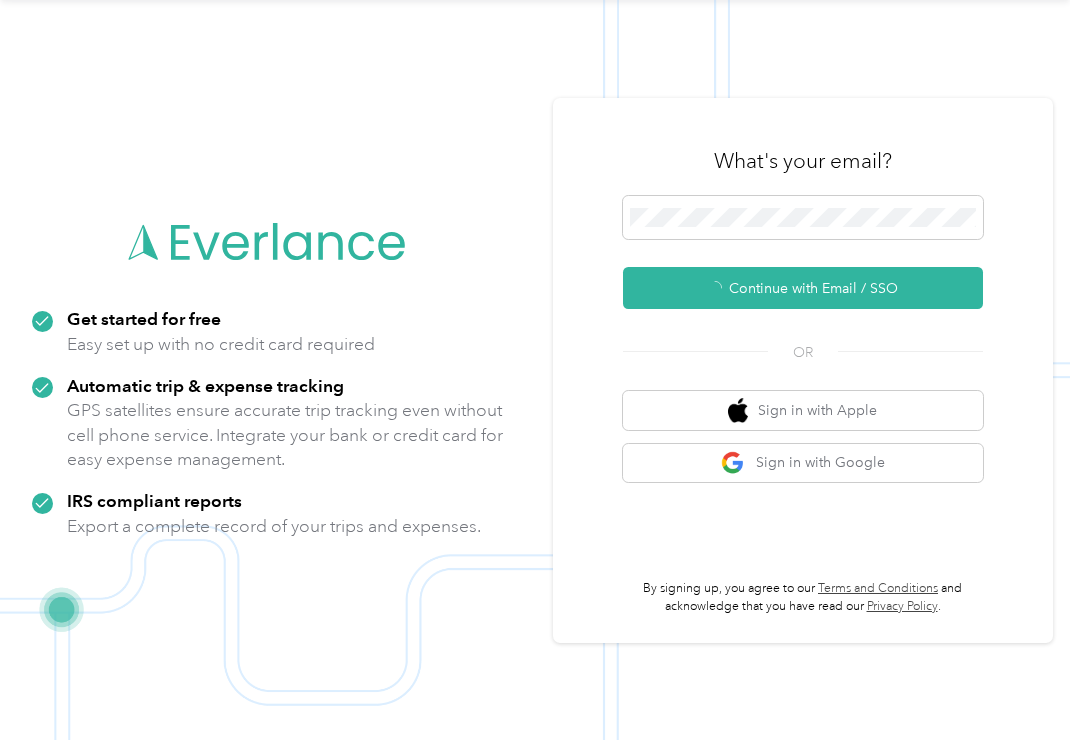 scroll, scrollTop: 3, scrollLeft: 0, axis: vertical 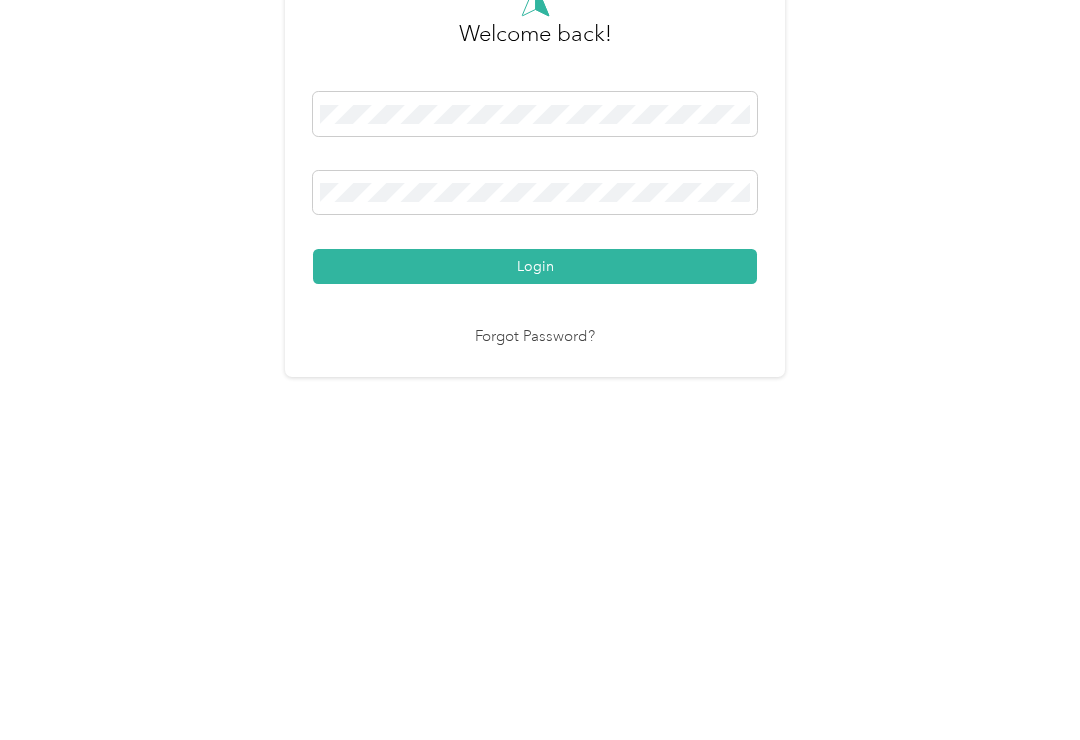 click on "Login" at bounding box center [535, 493] 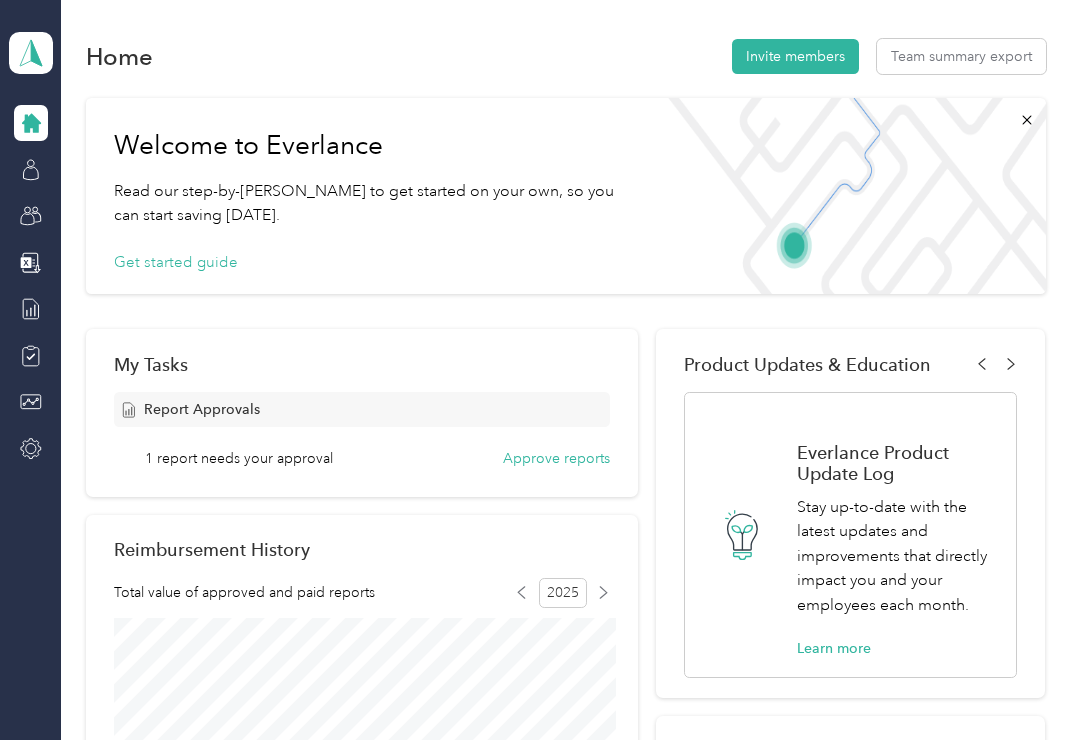 click on "1 report needs your approval" at bounding box center [239, 458] 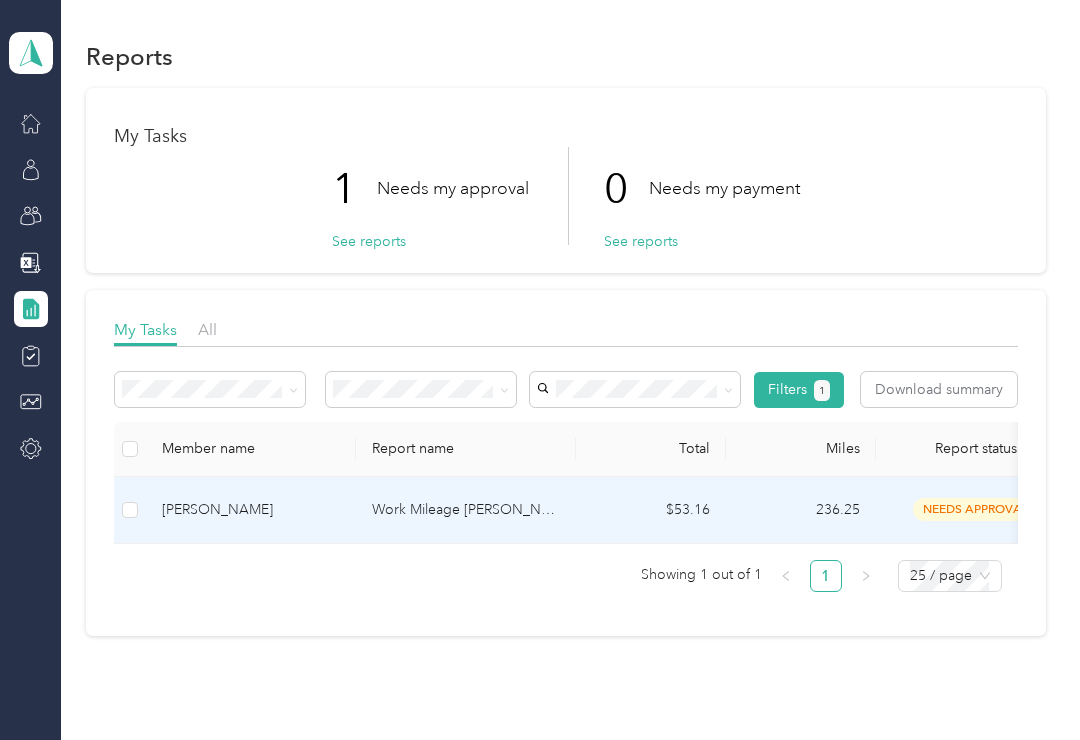 click on "needs approval" at bounding box center (976, 509) 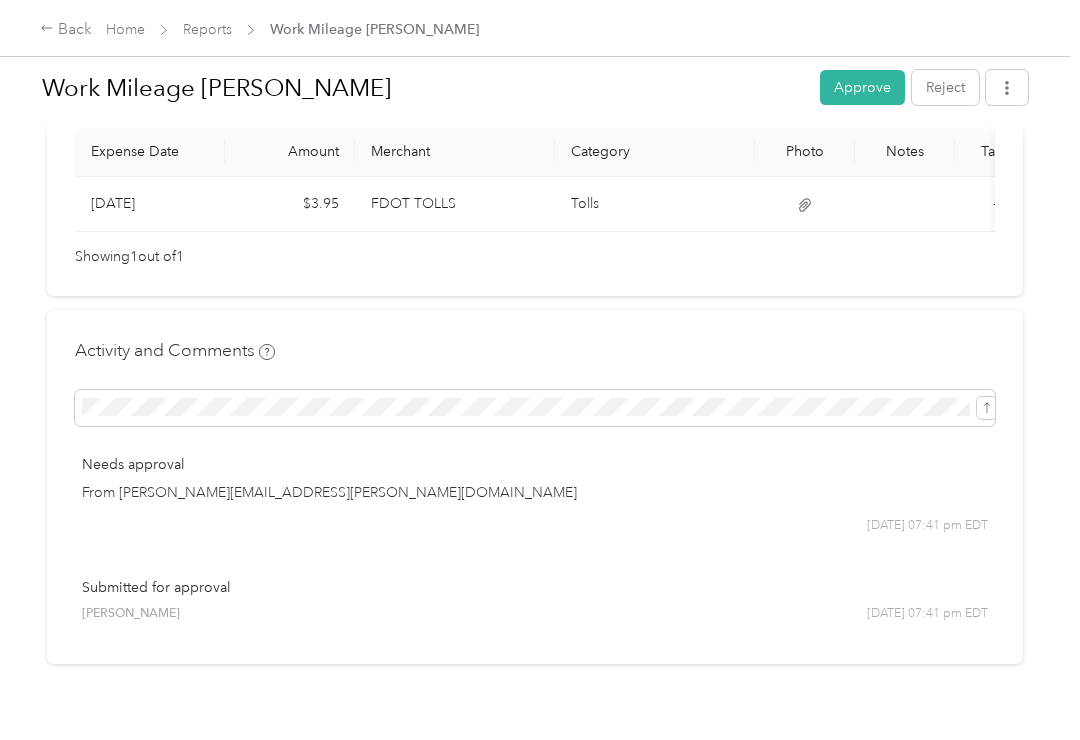 scroll, scrollTop: 527, scrollLeft: 0, axis: vertical 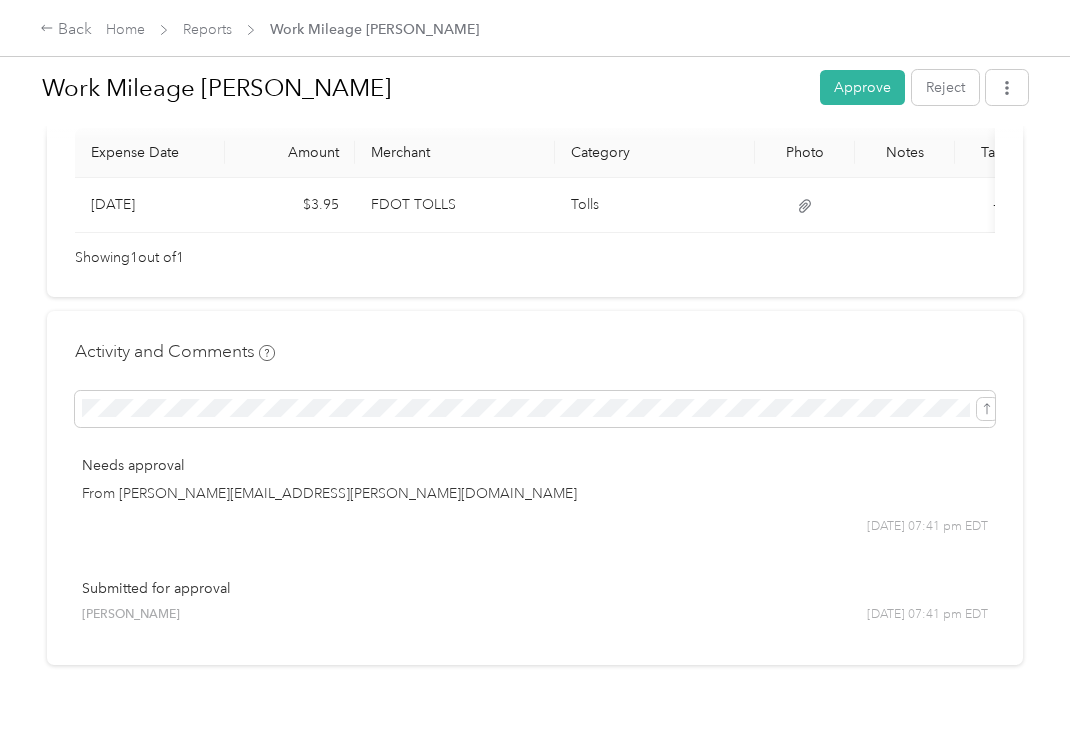 click on "Showing  1  out of  1" at bounding box center [129, 258] 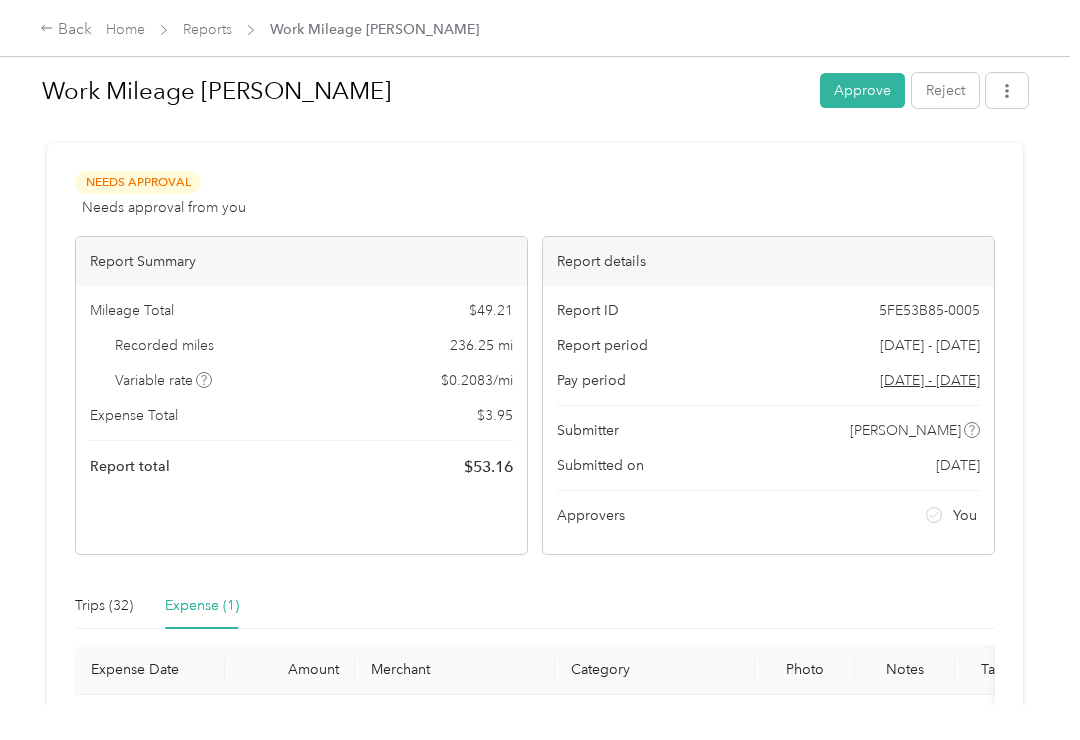scroll, scrollTop: 4, scrollLeft: 0, axis: vertical 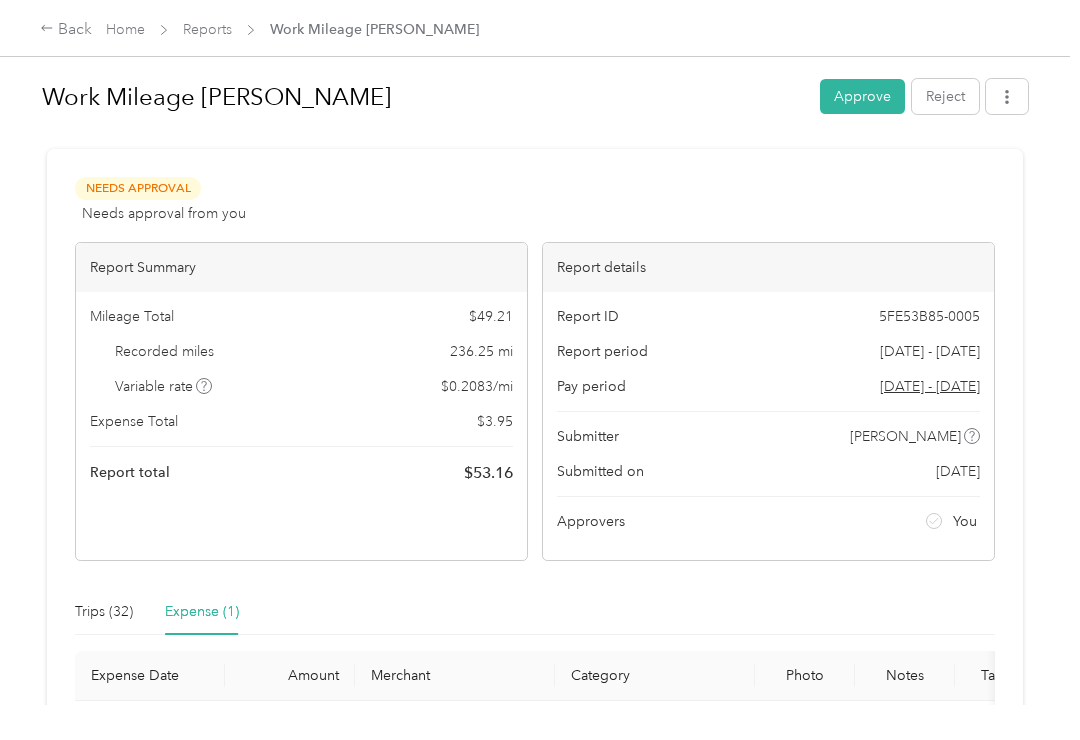 click on "Back" at bounding box center [66, 30] 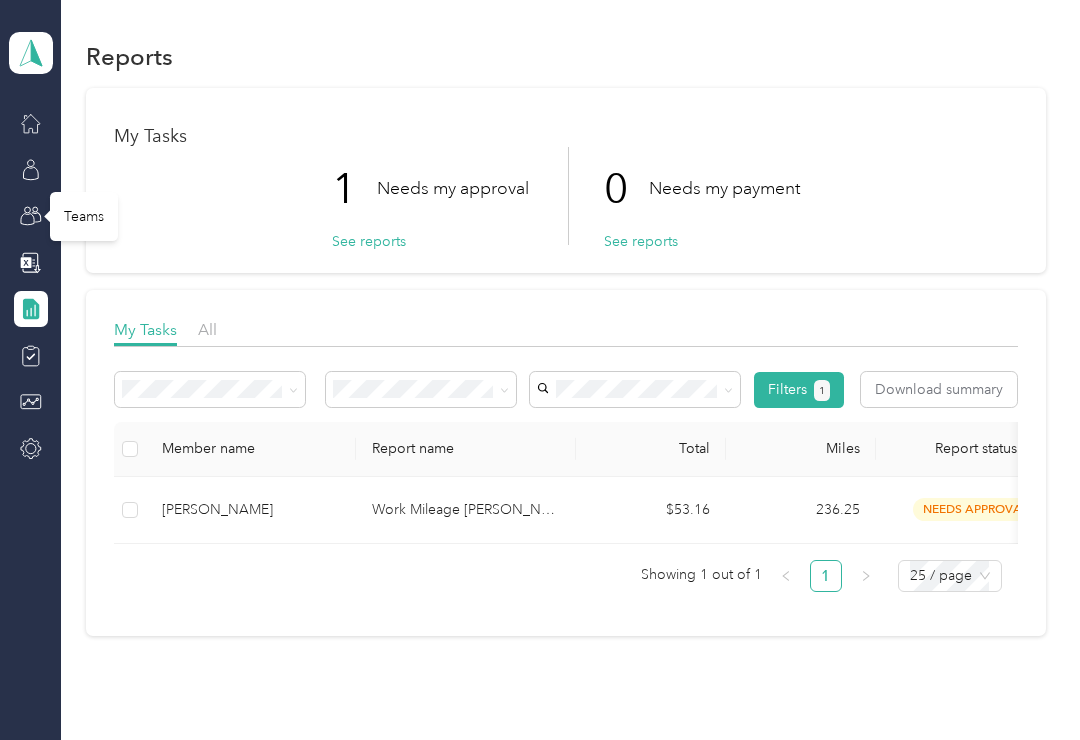 click 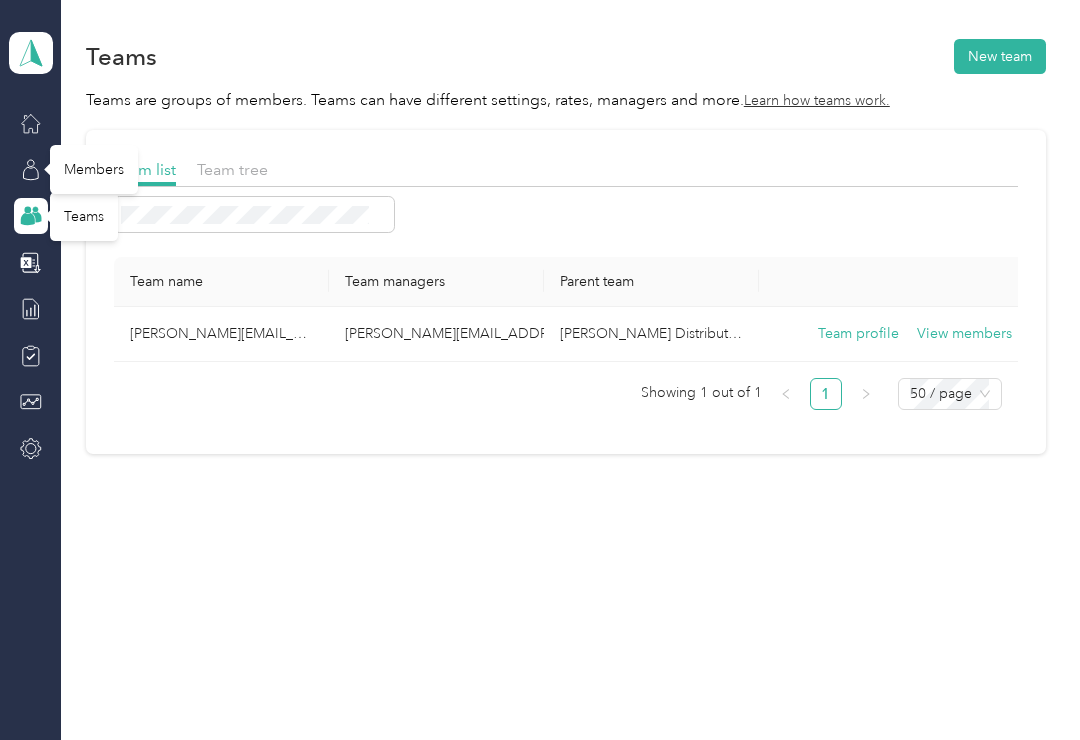 click 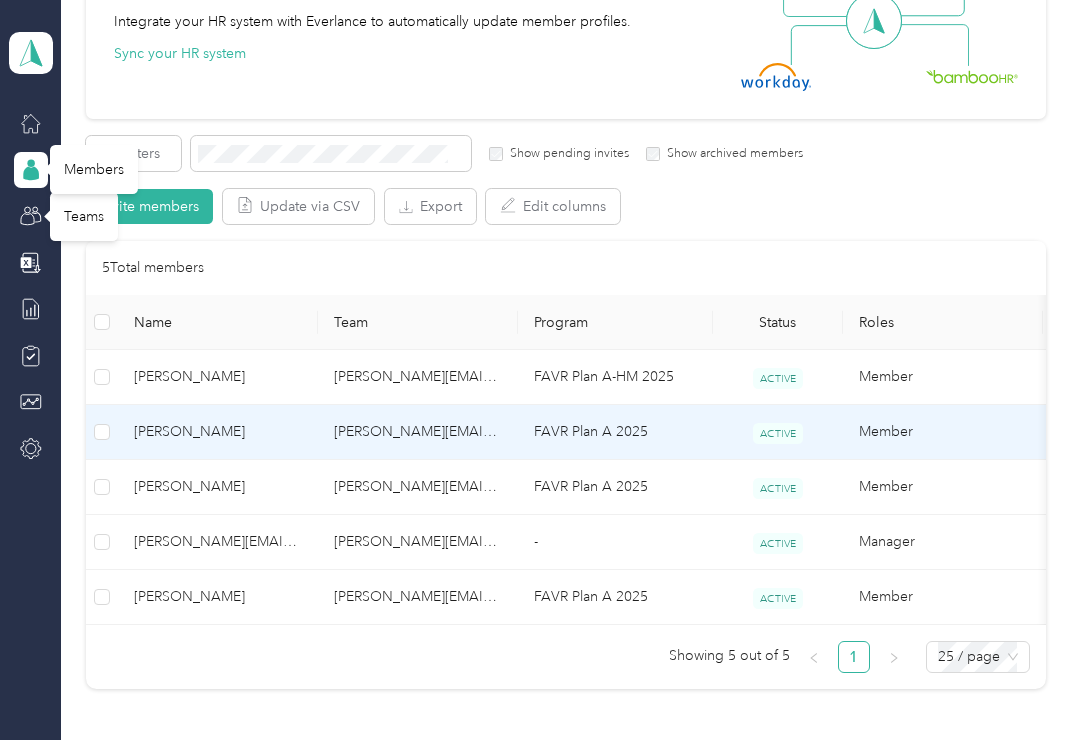 scroll, scrollTop: 228, scrollLeft: 0, axis: vertical 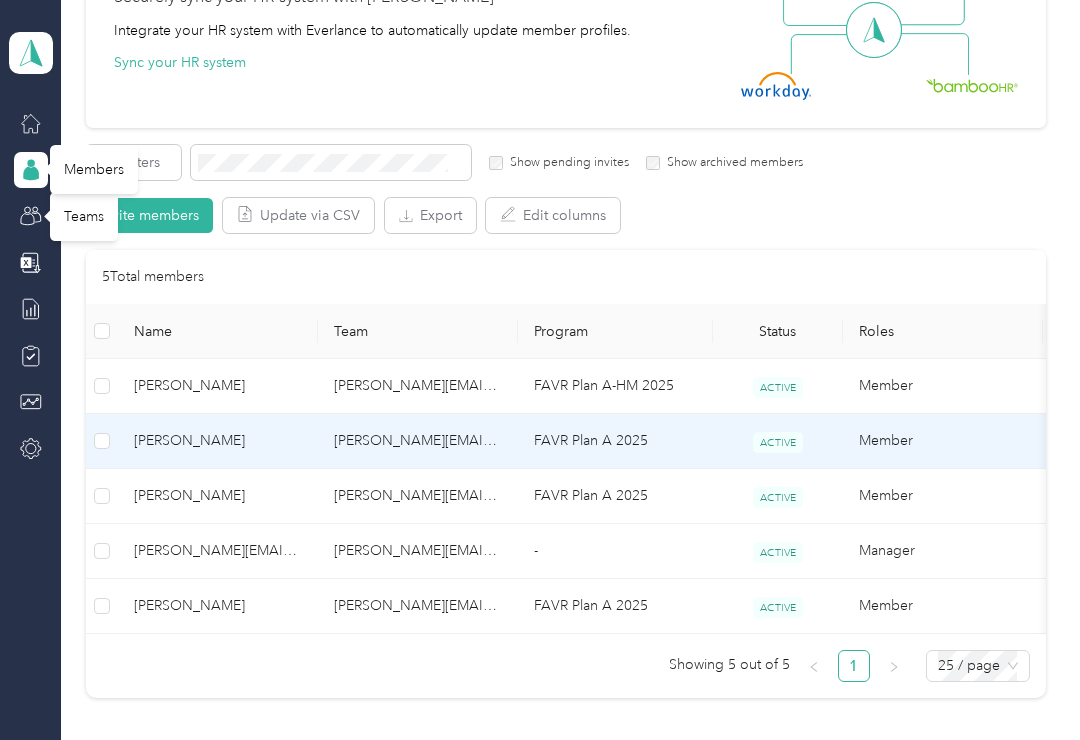 click on "Member" at bounding box center [943, 441] 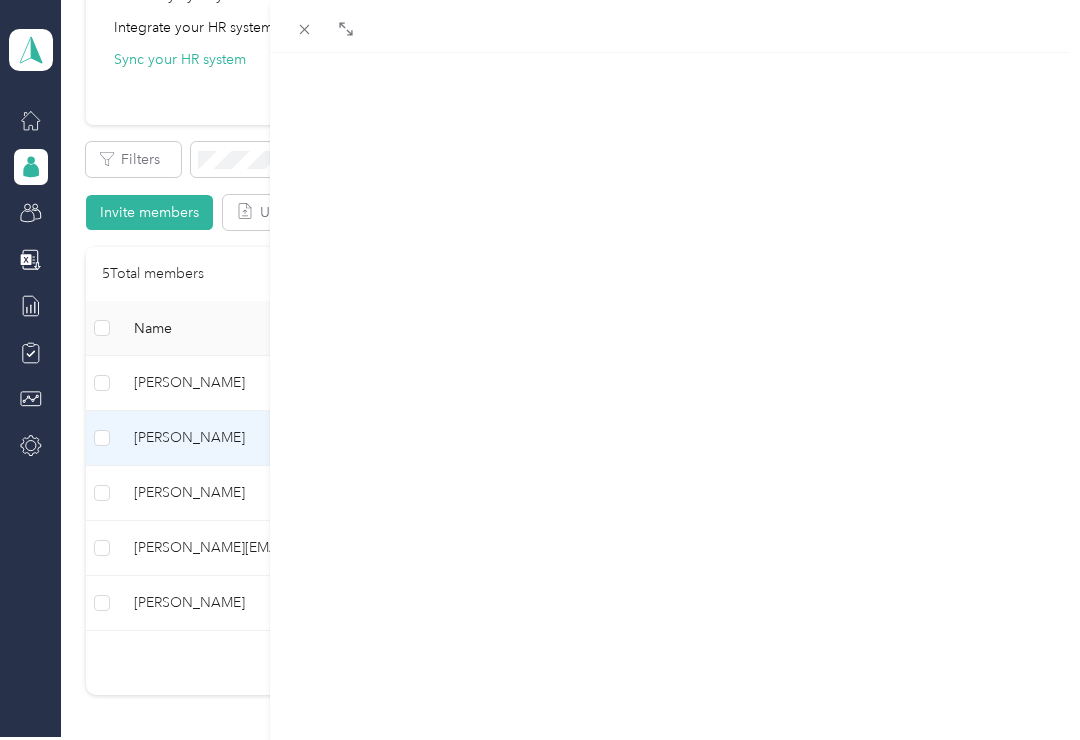 scroll, scrollTop: 0, scrollLeft: 0, axis: both 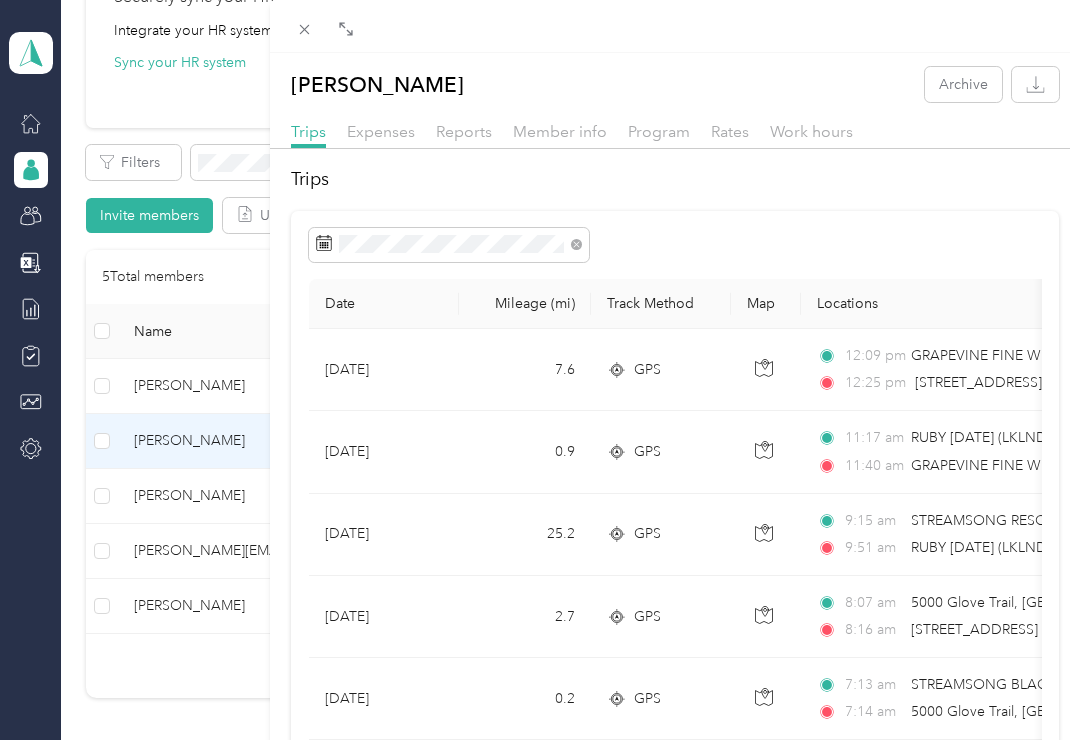 click on "[PERSON_NAME] Archive Trips Expenses Reports Member info Program Rates Work hours Trips Date Mileage (mi) Track Method Map Locations Mileage value Purpose               [DATE] 7.6 GPS 12:09 pm GRAPEVINE FINE WINES/[GEOGRAPHIC_DATA] ([STREET_ADDRESS][US_STATE]) 12:25 pm [STREET_ADDRESS] $1.70 [PERSON_NAME] Distributors [DATE] 0.9 GPS 11:17 am RUBY [DATE] (LKLND) ([STREET_ADDRESS][US_STATE]) 11:40 am GRAPEVINE FINE WINES/SPIR ([STREET_ADDRESS][US_STATE]) $0.20 [PERSON_NAME] Distributors [DATE] 25.2 GPS 9:15 am STREAMSONG RESORT AND SPA ([STREET_ADDRESS]) 9:51 am RUBY [DATE] (LKLND) ([STREET_ADDRESS][US_STATE]) $5.65 [PERSON_NAME] Distributors [DATE] 2.7 GPS 8:07 am 5000 Glove Trail, [GEOGRAPHIC_DATA], [GEOGRAPHIC_DATA] 8:16 am [STREET_ADDRESS] $0.61 [PERSON_NAME] Distributors [DATE] 0.2 GPS 7:13 am STREAMSONG BLACK GOLF CLU (5000 GLOVE TRAIL, STREAMSONG, [GEOGRAPHIC_DATA]) 7:14 am 5000 Glove Trail, [GEOGRAPHIC_DATA], [GEOGRAPHIC_DATA] $0.04" at bounding box center [540, 370] 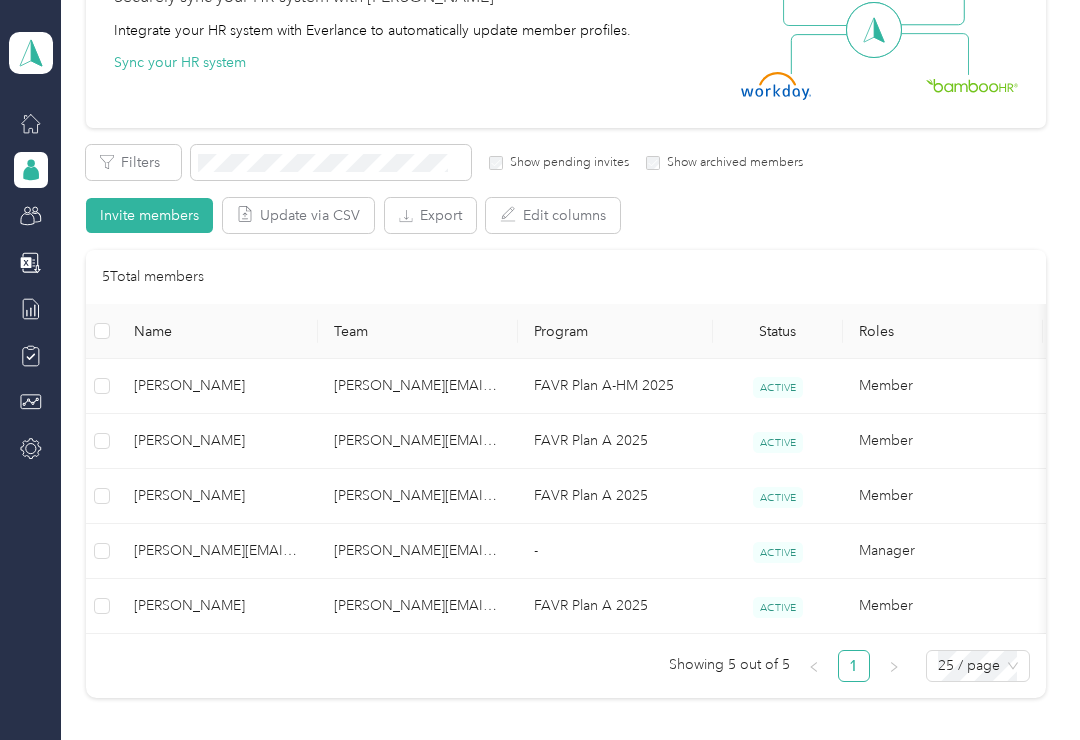 click on "[PERSON_NAME]" at bounding box center [218, 496] 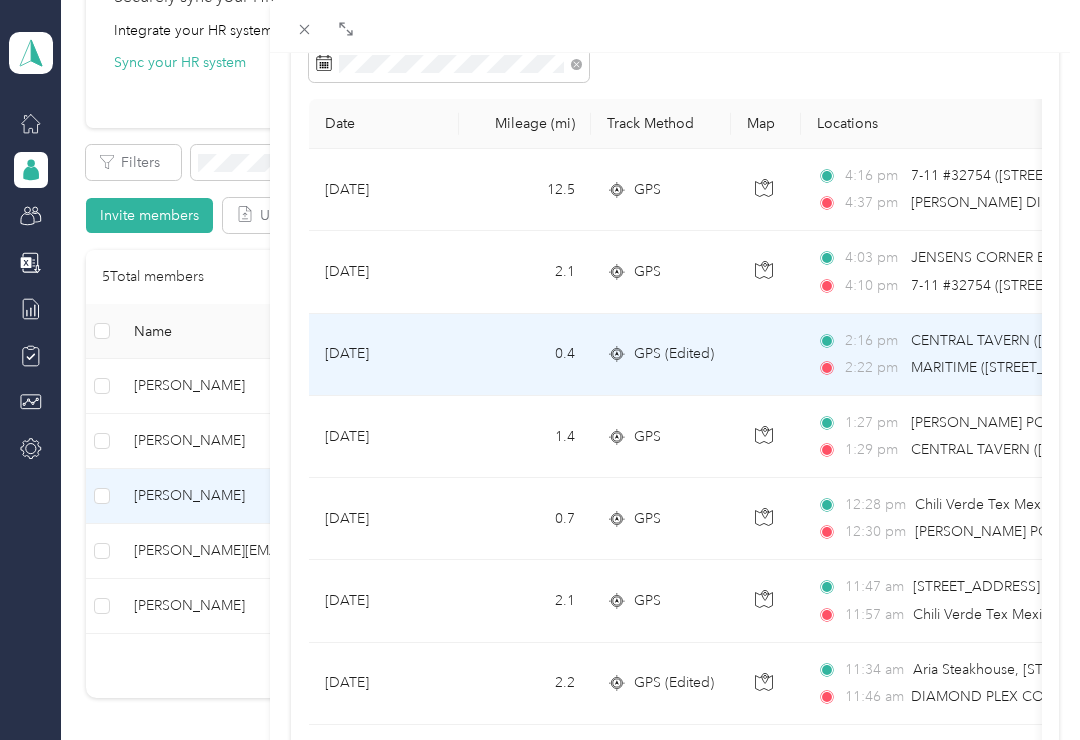 scroll, scrollTop: 114, scrollLeft: 0, axis: vertical 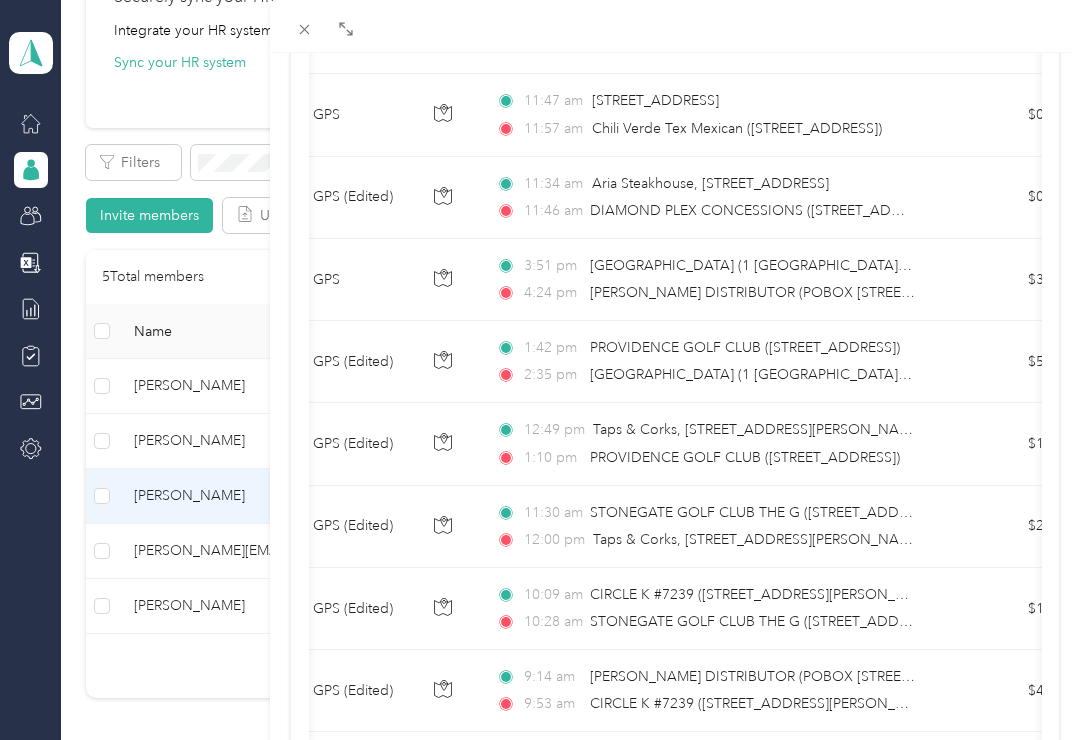 click on "11:30 am [GEOGRAPHIC_DATA] THE G ([STREET_ADDRESS]) 12:00 pm Taps & Corks, [STREET_ADDRESS][PERSON_NAME]" at bounding box center (710, 527) 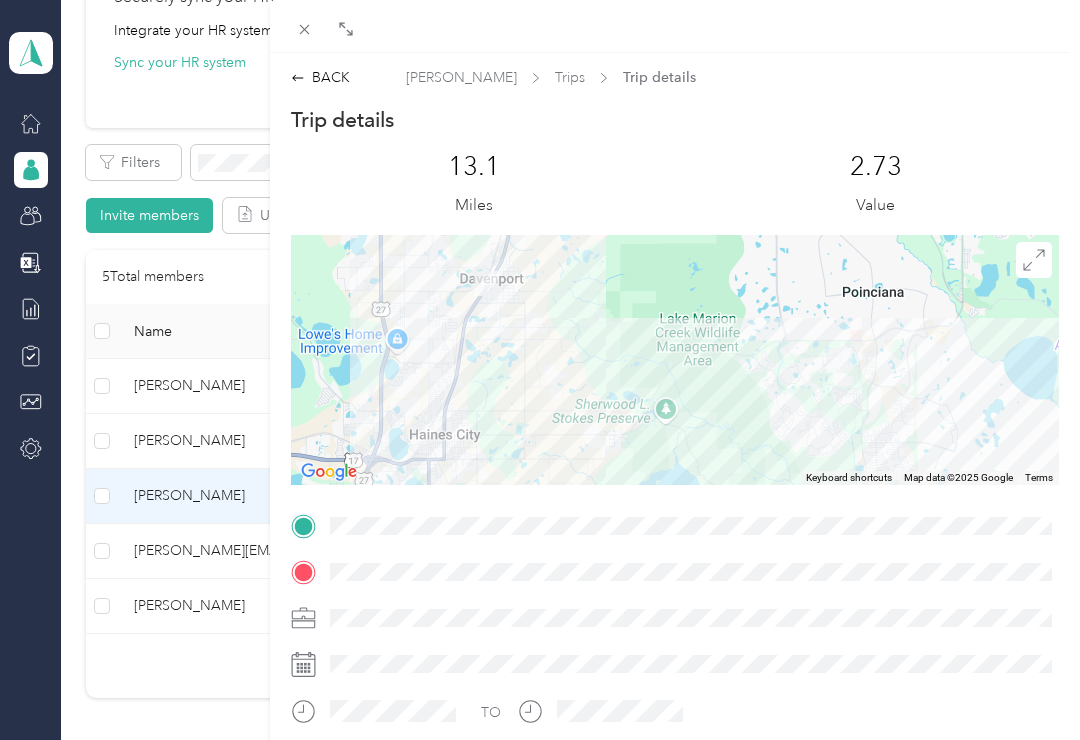 scroll, scrollTop: 0, scrollLeft: 0, axis: both 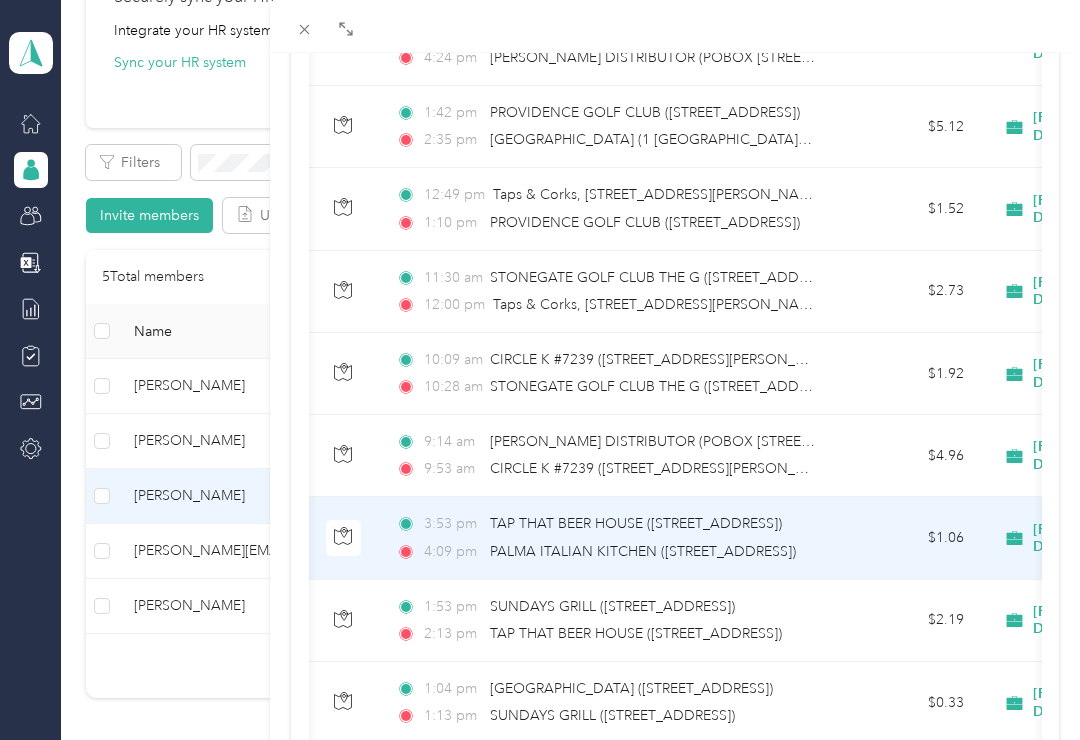 click on "$1.06" at bounding box center (910, 538) 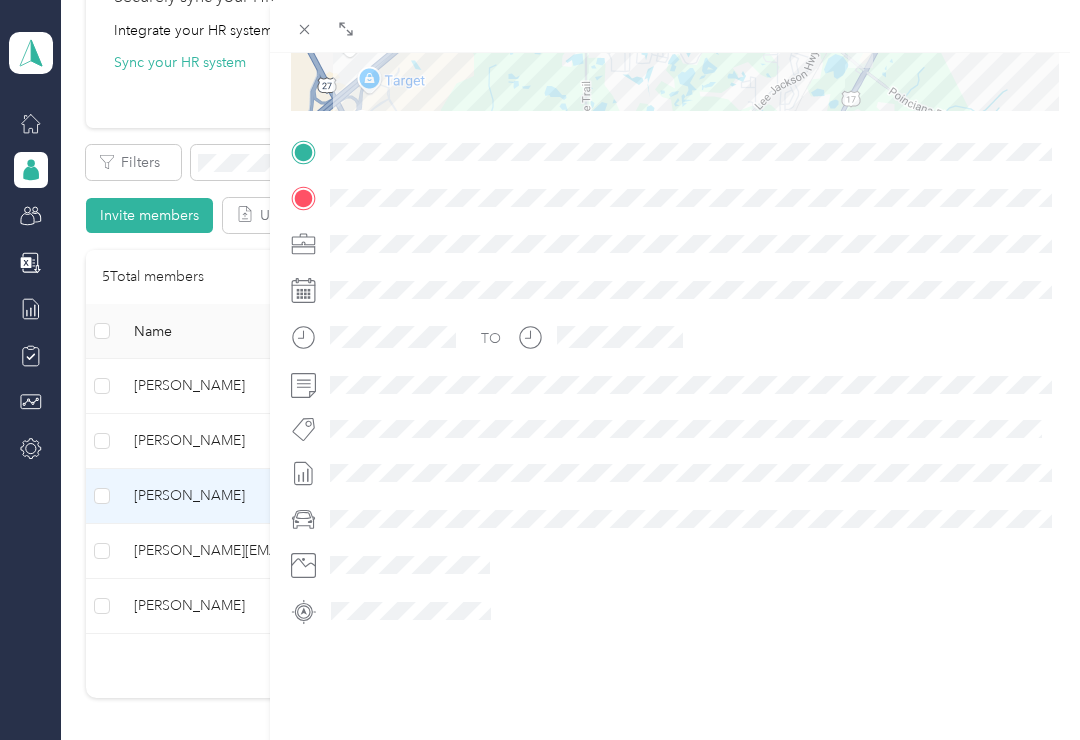 scroll, scrollTop: 372, scrollLeft: 0, axis: vertical 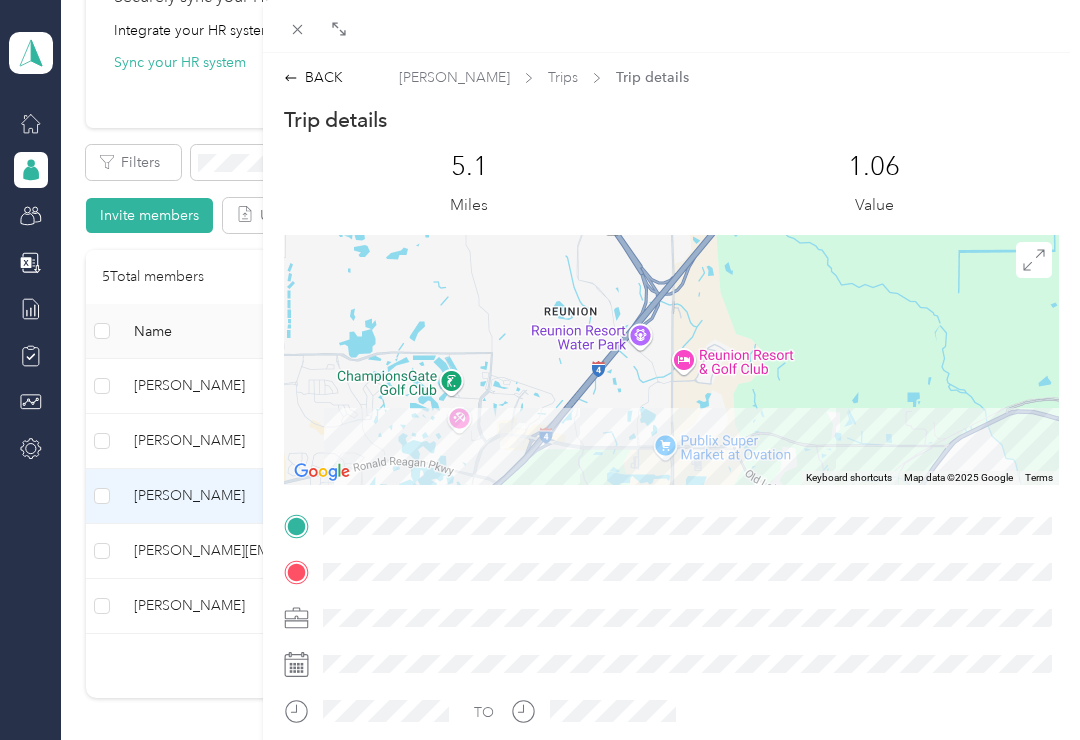 click on "BACK" at bounding box center [313, 77] 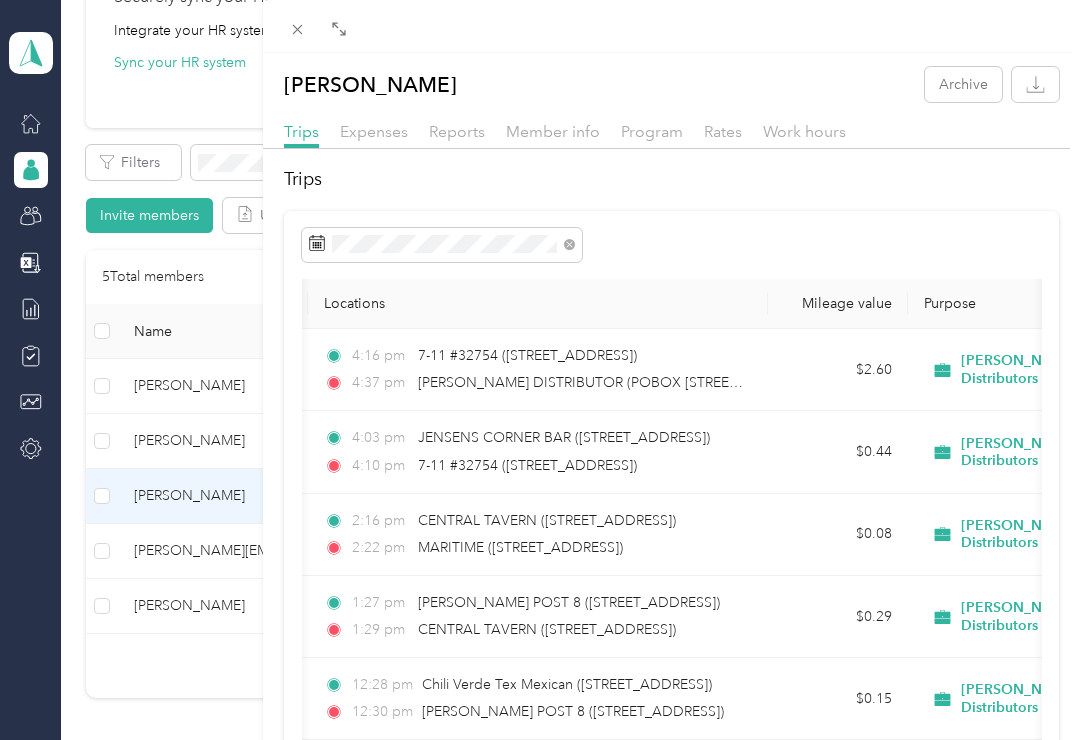 scroll, scrollTop: 0, scrollLeft: 479, axis: horizontal 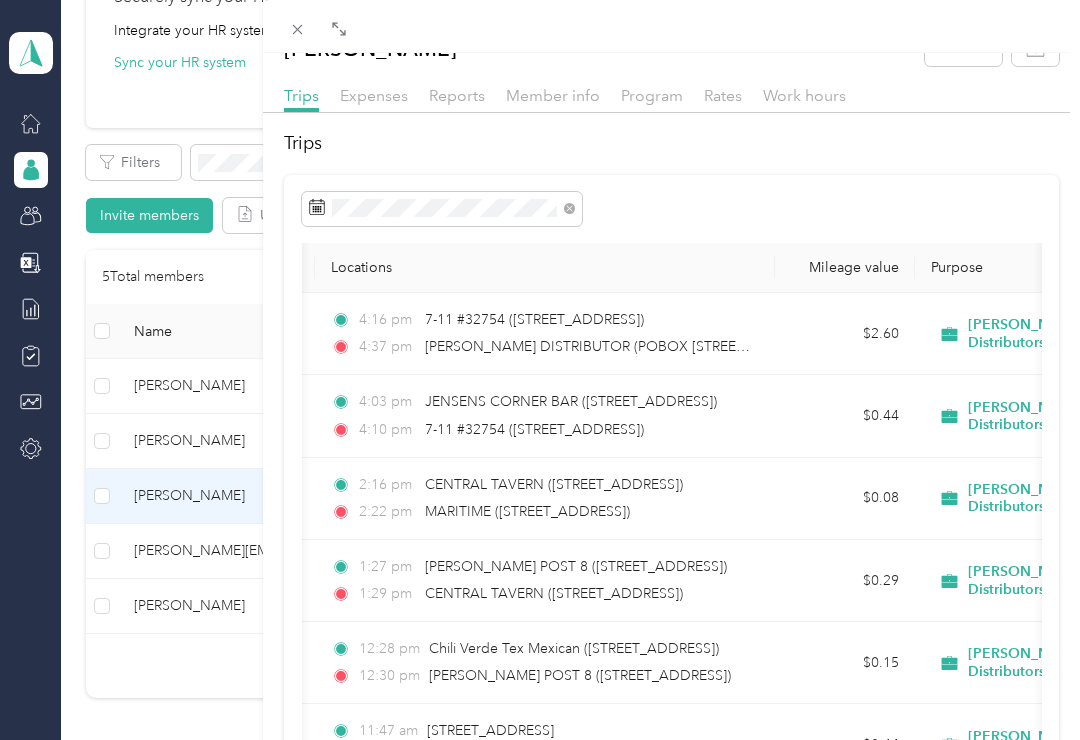 click on "CENTRAL TAVERN ([STREET_ADDRESS])" at bounding box center (554, 484) 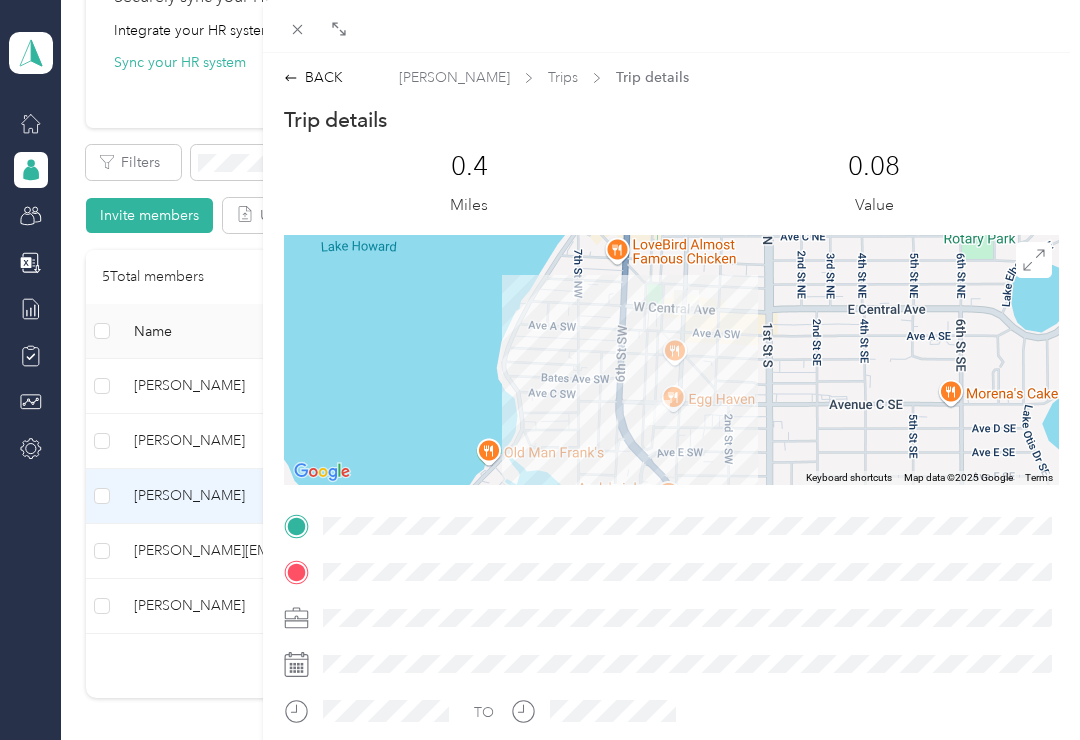 scroll, scrollTop: 0, scrollLeft: 0, axis: both 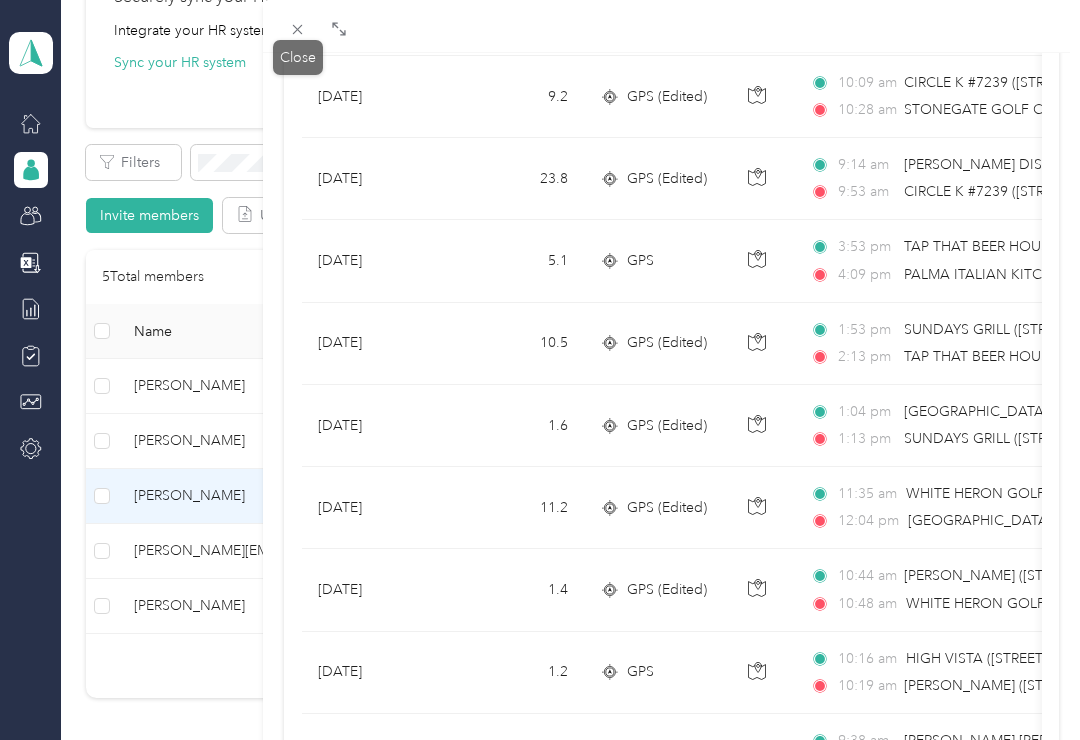 click on "Close" at bounding box center [298, 57] 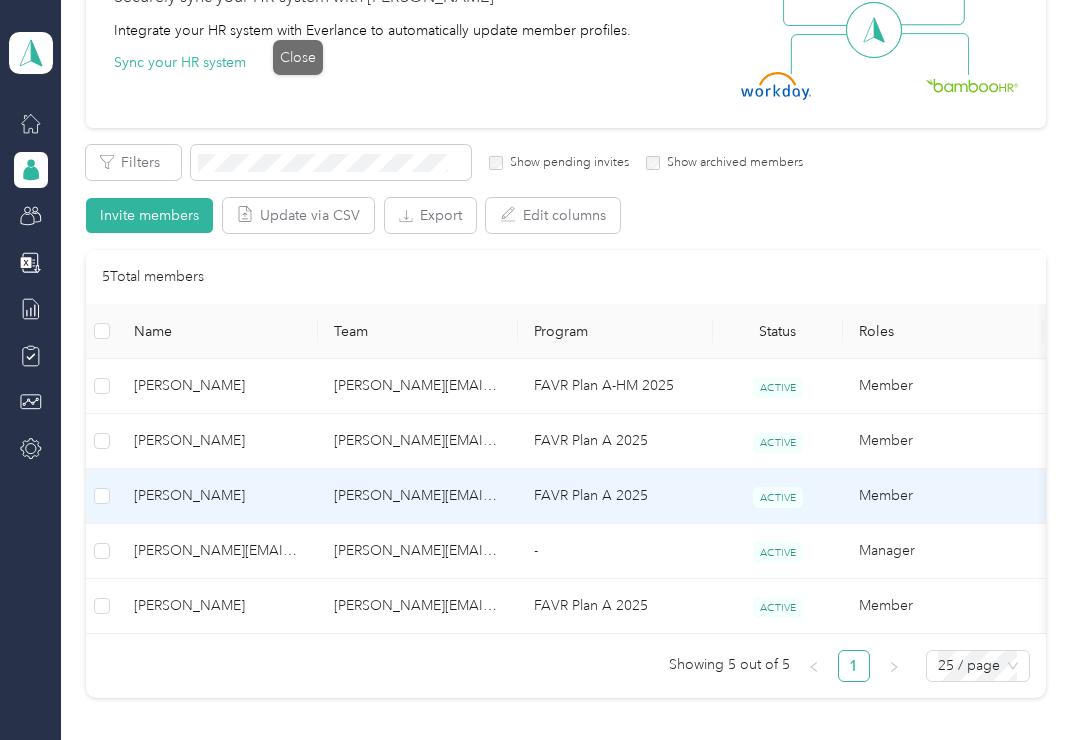 scroll, scrollTop: 208, scrollLeft: 0, axis: vertical 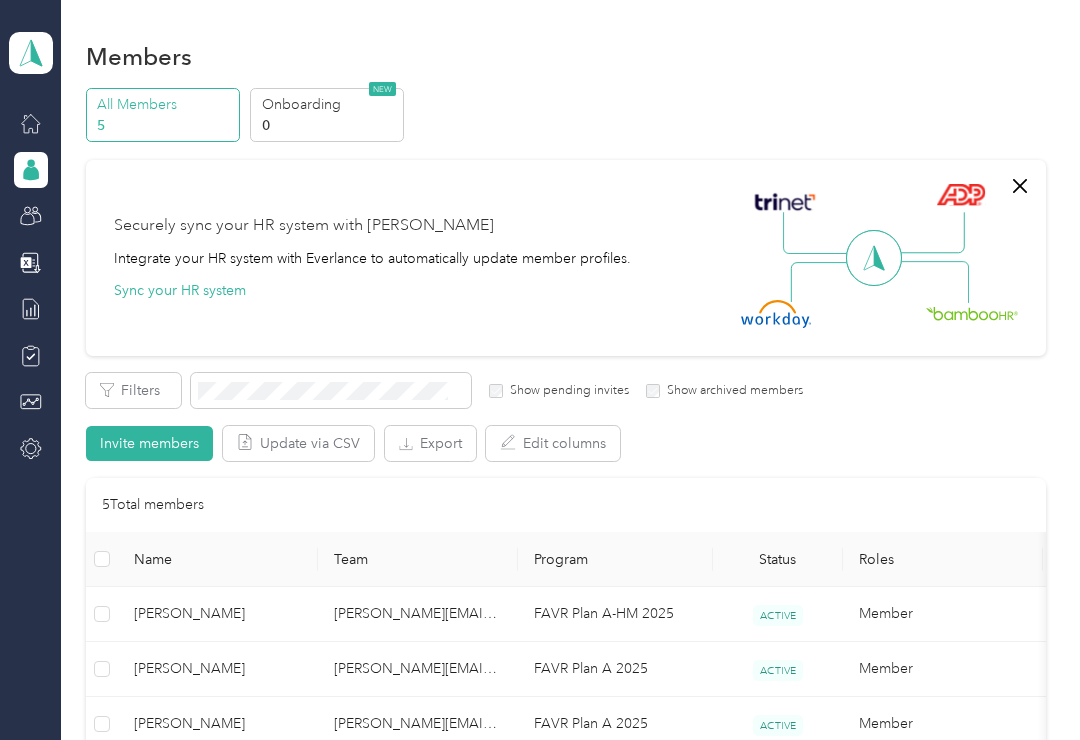 click at bounding box center (31, 216) 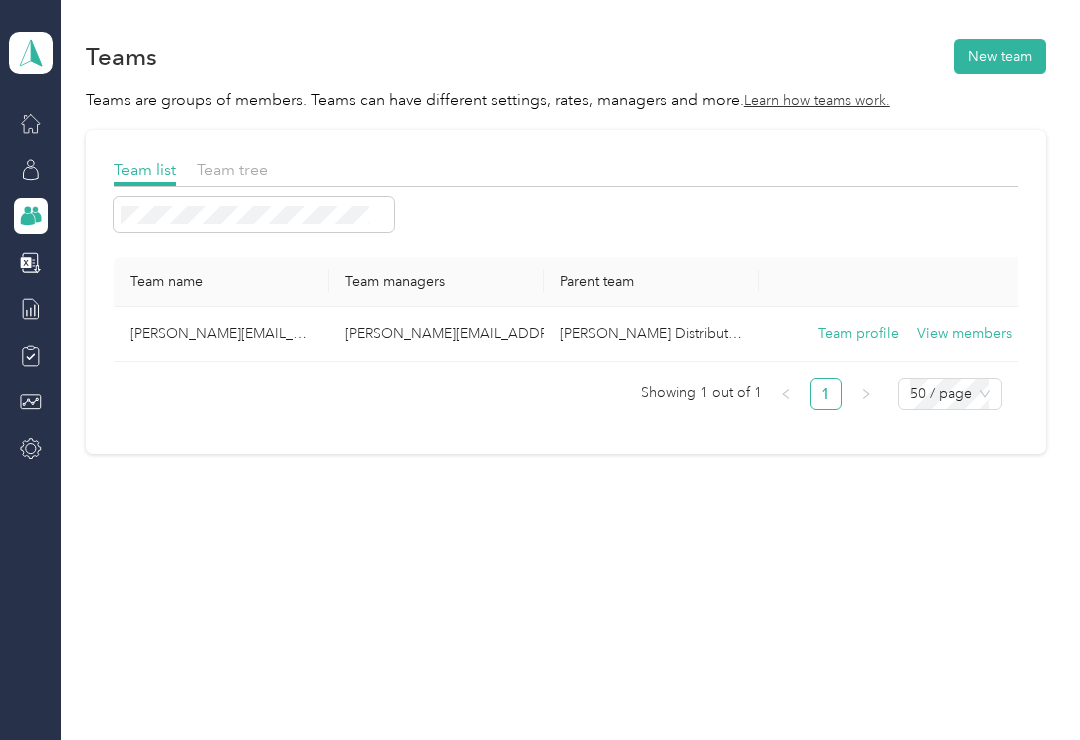 click at bounding box center (31, 123) 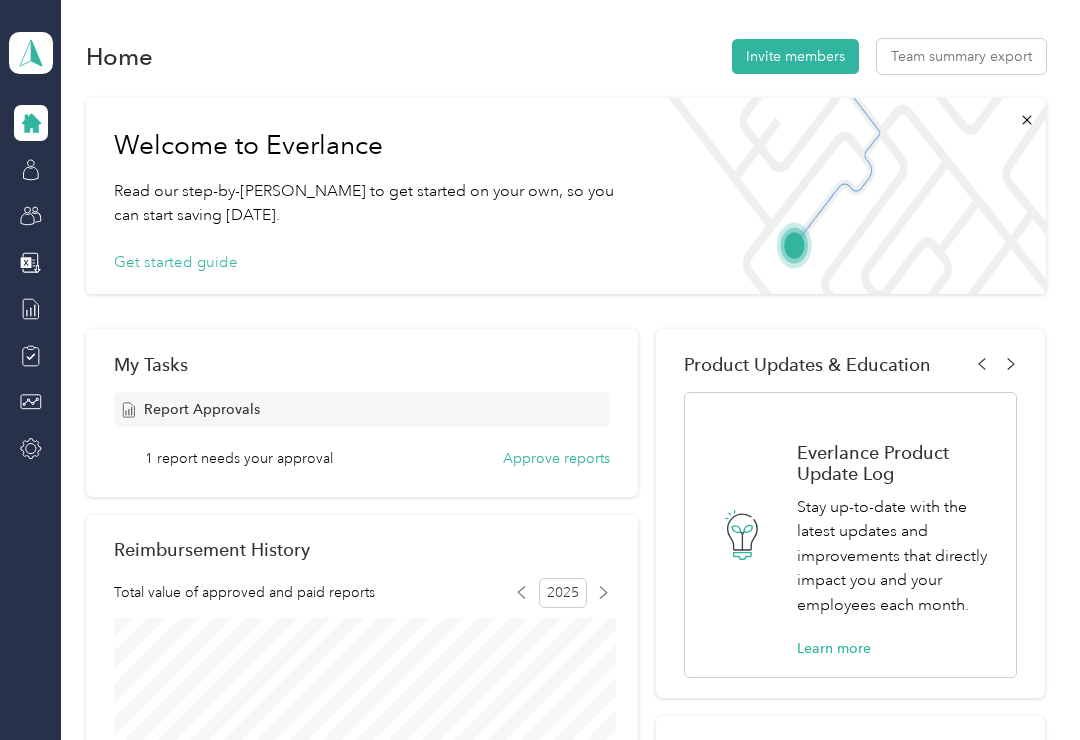 click on "Approve reports" at bounding box center [556, 458] 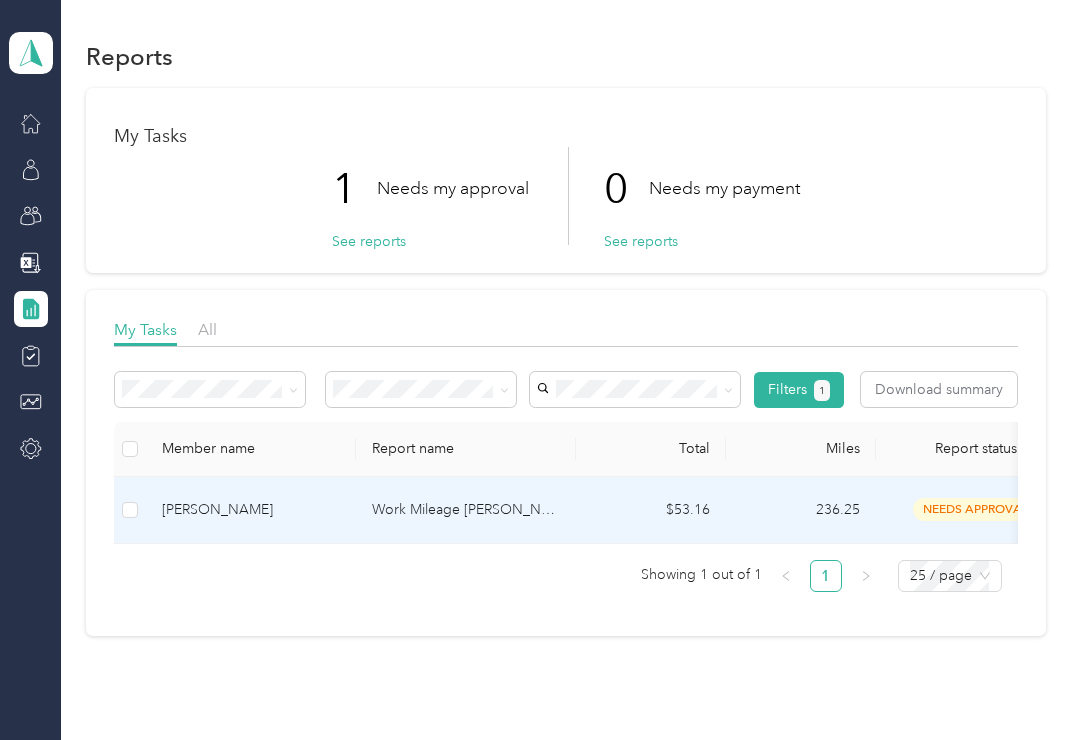 click on "needs approval" at bounding box center [976, 509] 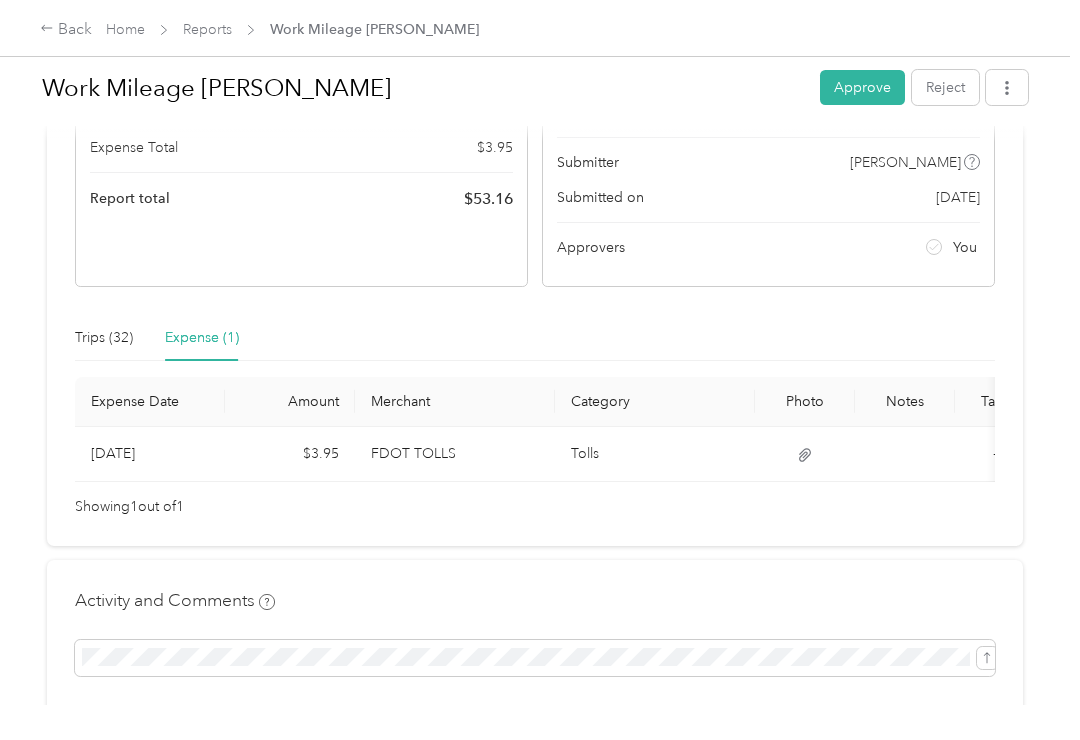 scroll, scrollTop: 278, scrollLeft: 0, axis: vertical 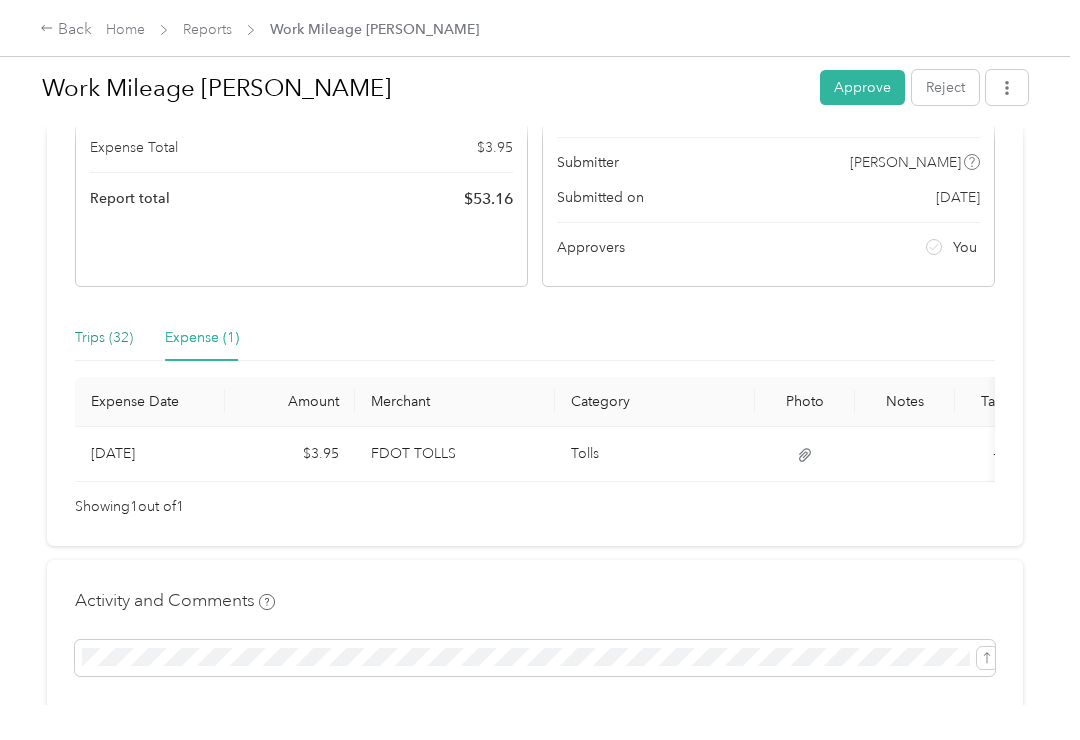 click on "Trips (32)" at bounding box center (104, 338) 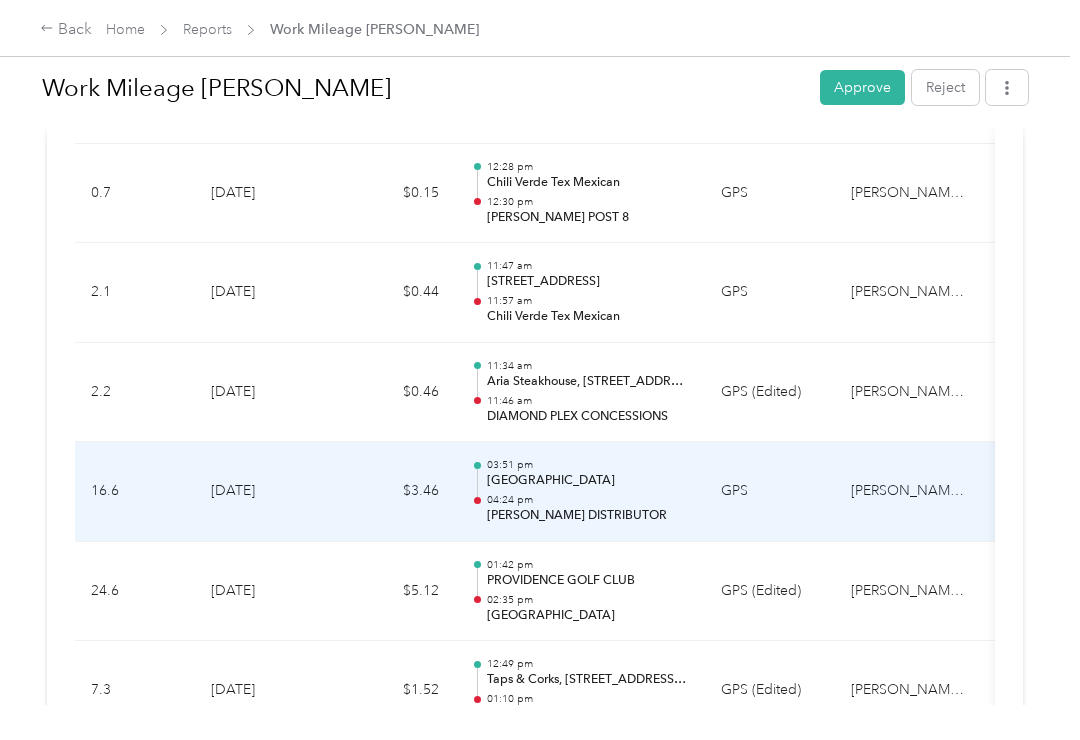 scroll, scrollTop: 966, scrollLeft: 0, axis: vertical 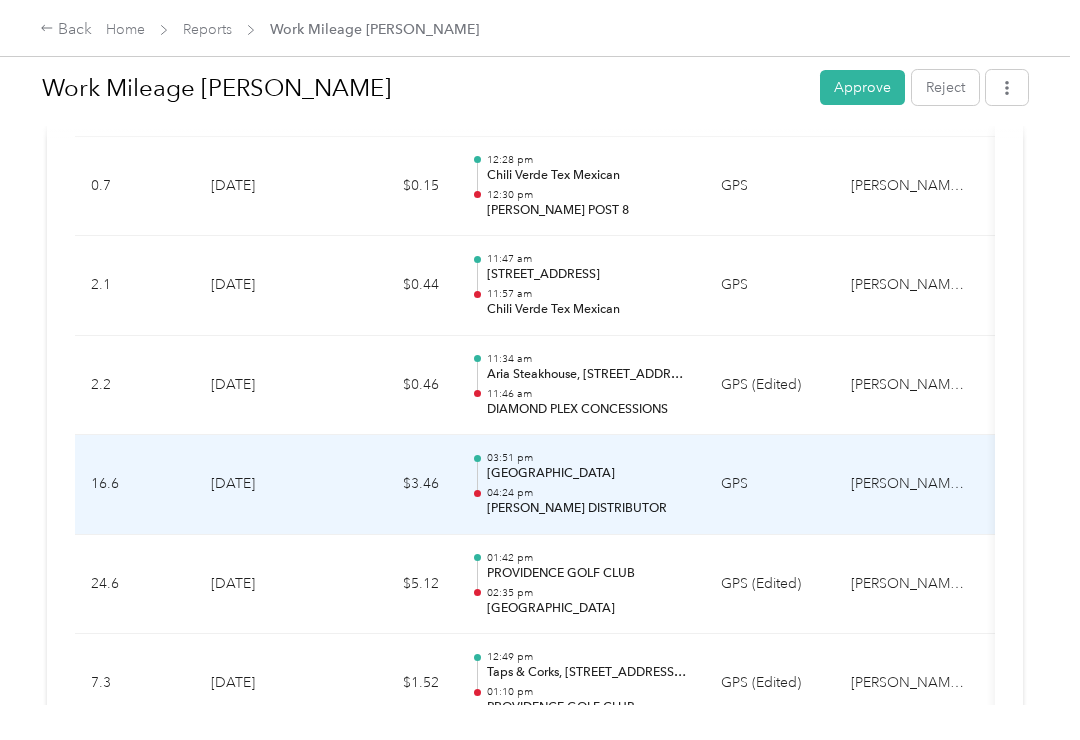 click on "[PERSON_NAME] Distributors" at bounding box center [910, 485] 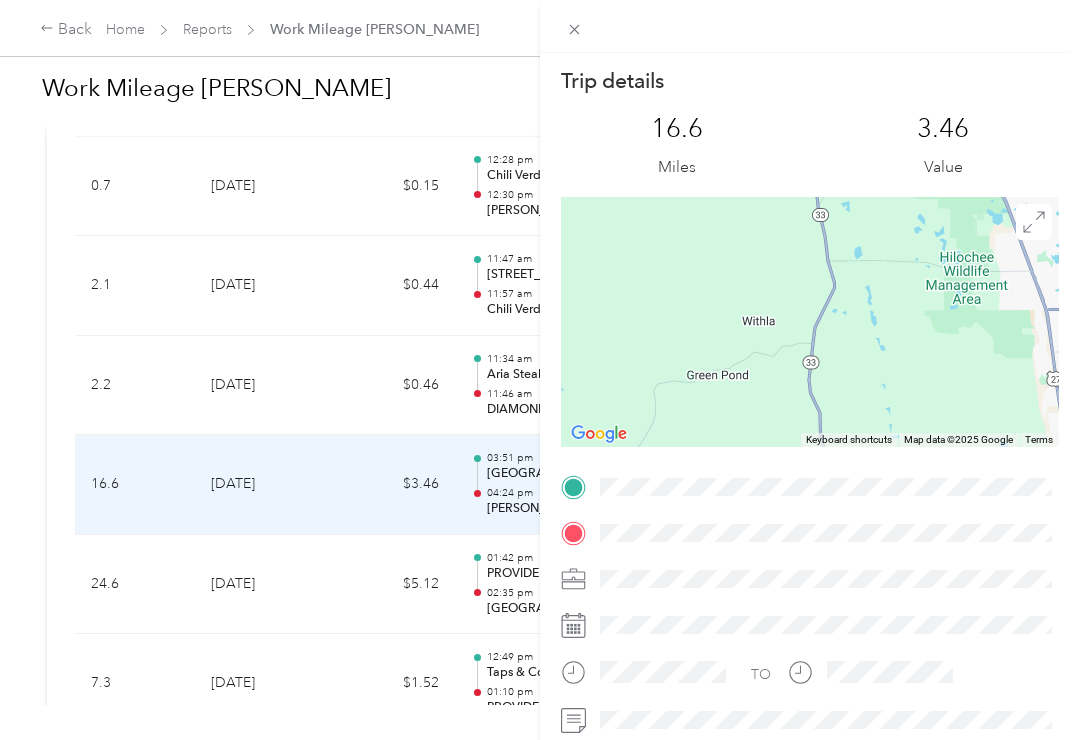 click at bounding box center [575, 29] 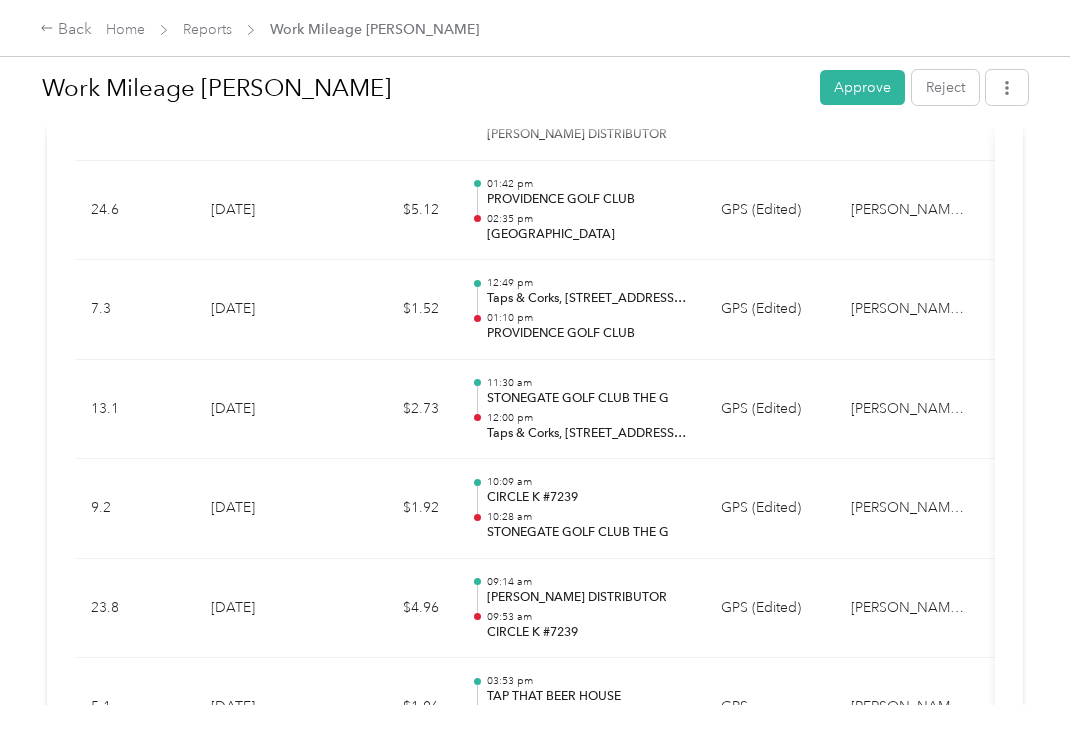 scroll, scrollTop: 1341, scrollLeft: 0, axis: vertical 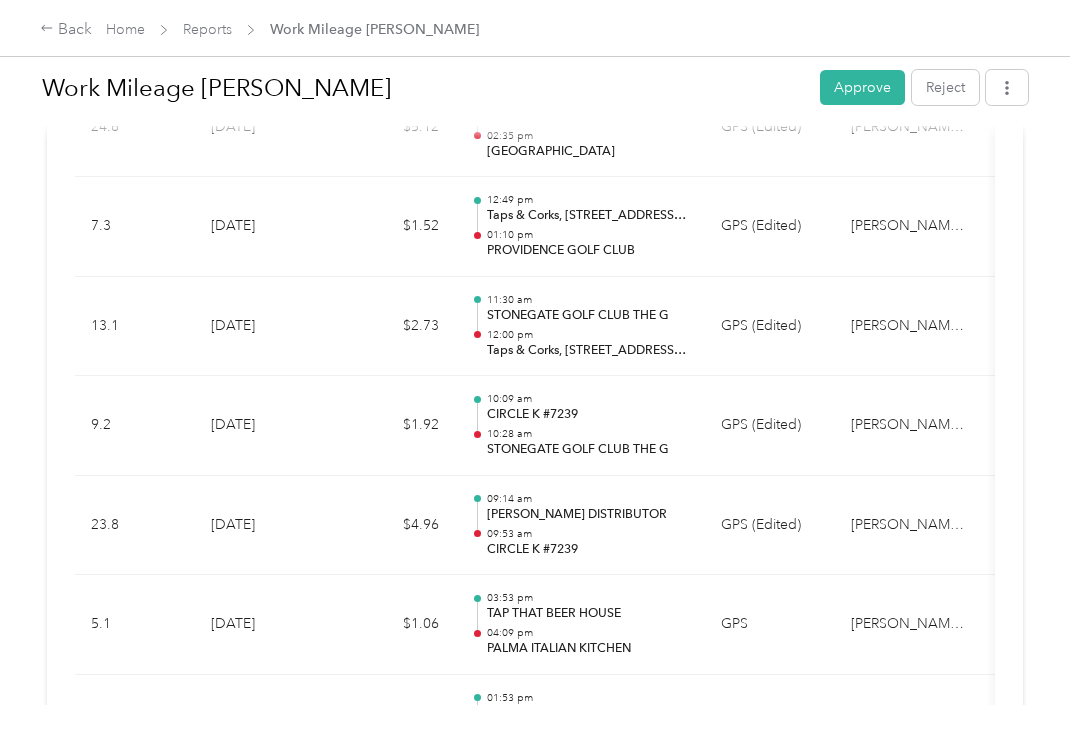 click on "03:53 pm TAP THAT BEER HOUSE 04:09 pm PALMA ITALIAN KITCHEN" at bounding box center [580, 625] 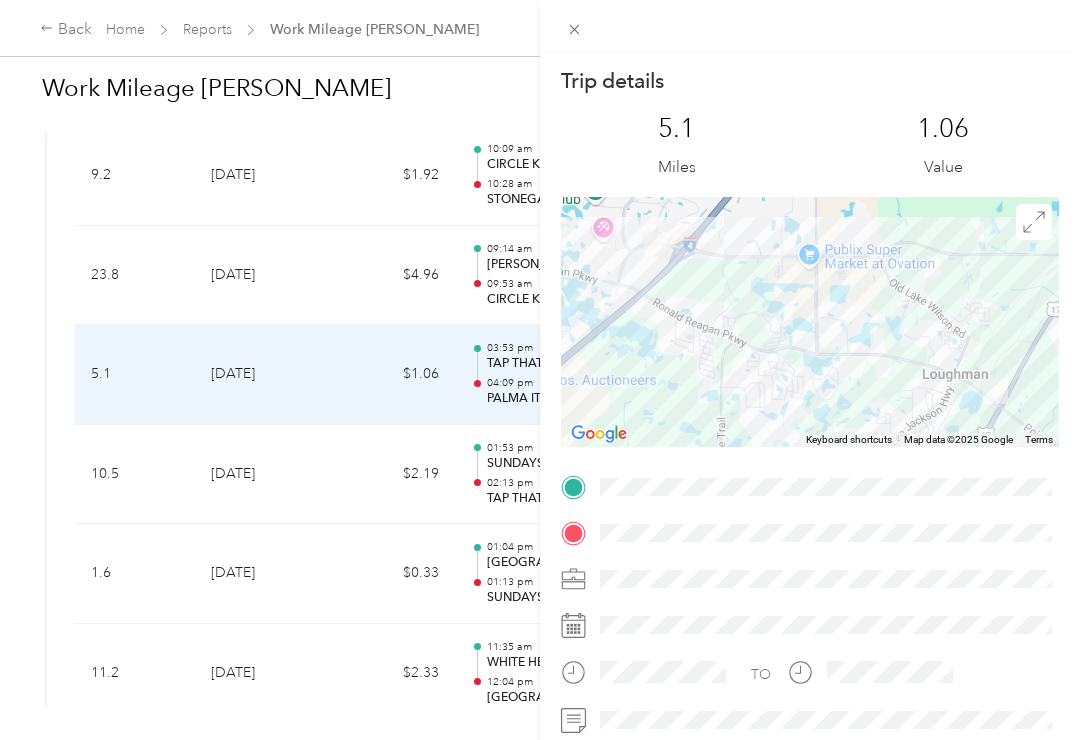 scroll, scrollTop: 1674, scrollLeft: 0, axis: vertical 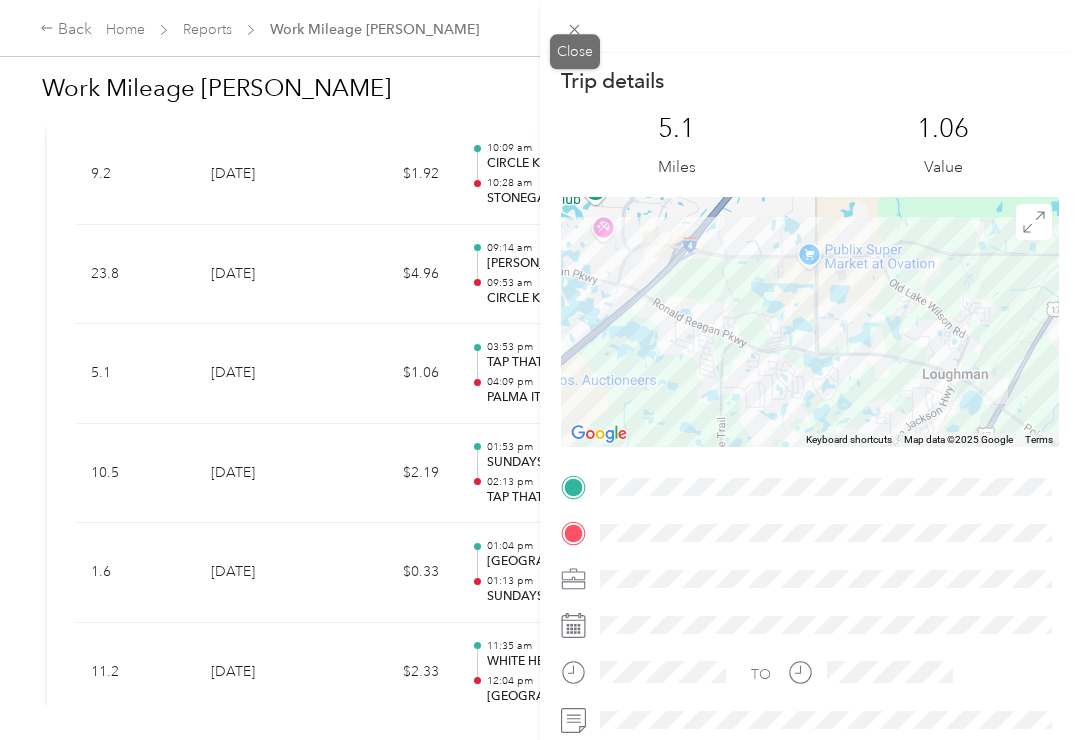 click at bounding box center [575, 29] 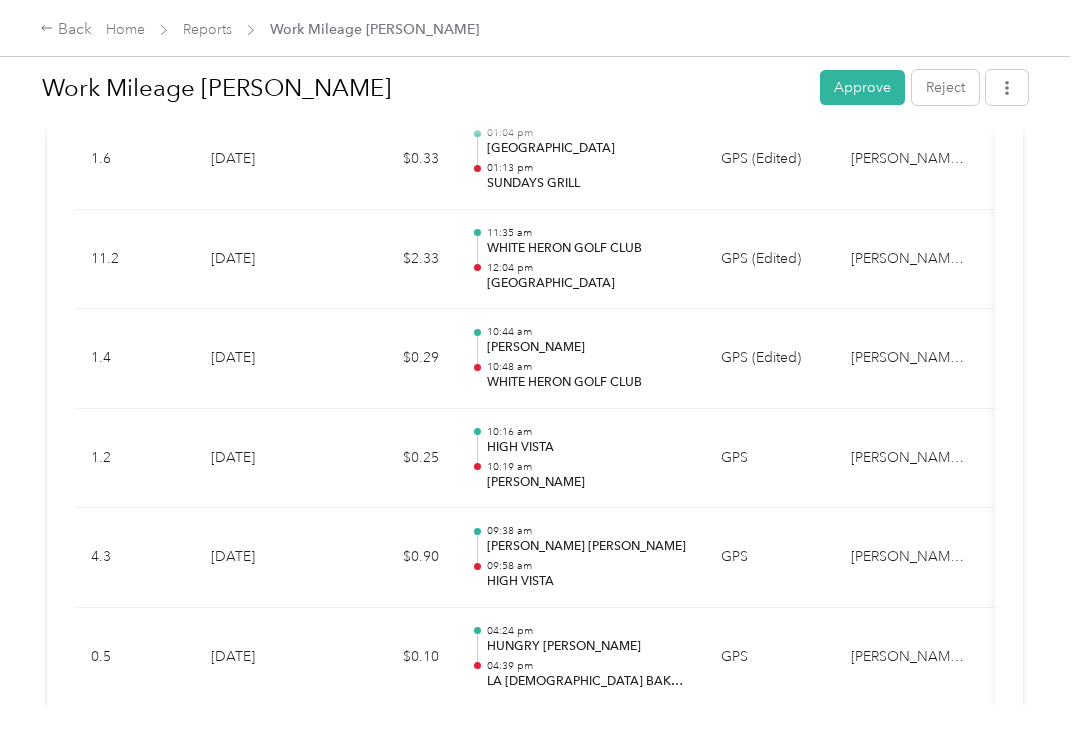 scroll, scrollTop: 2088, scrollLeft: 0, axis: vertical 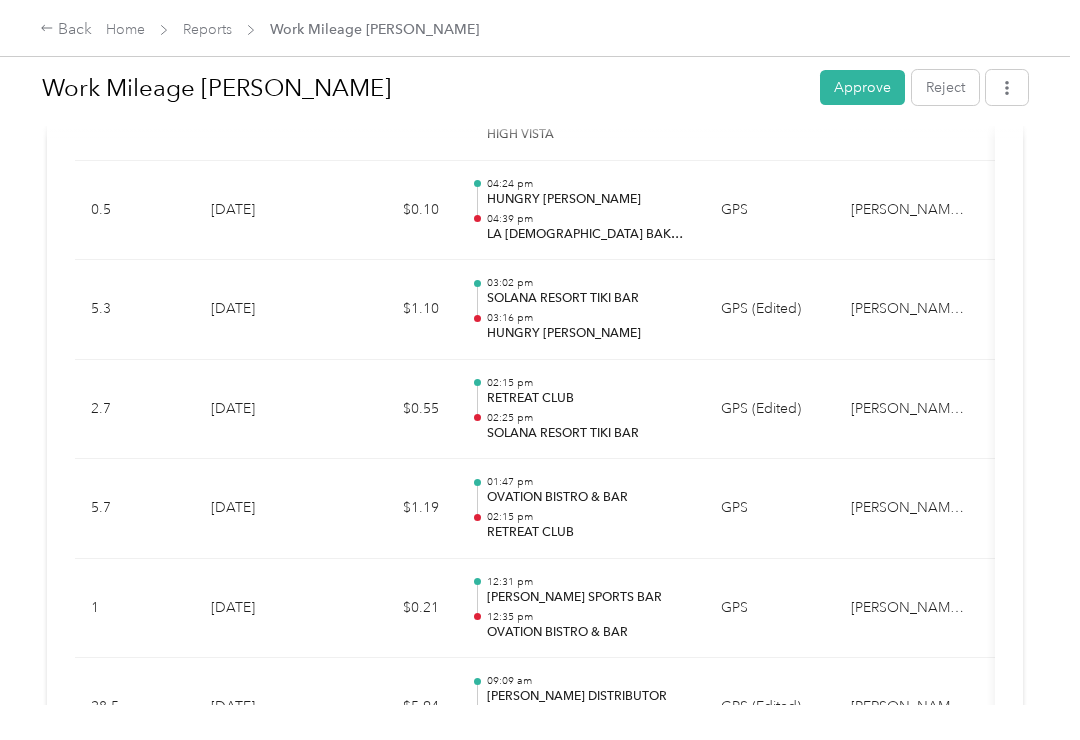 click on "12:35 pm" at bounding box center (588, 617) 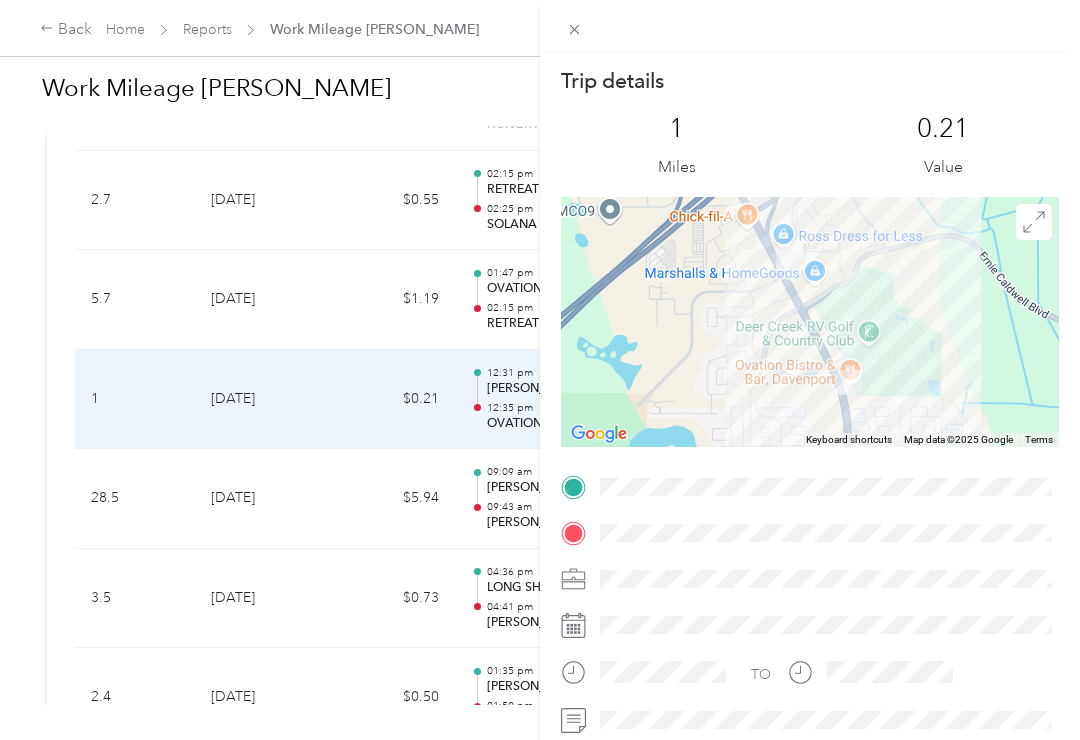 scroll, scrollTop: 2744, scrollLeft: 0, axis: vertical 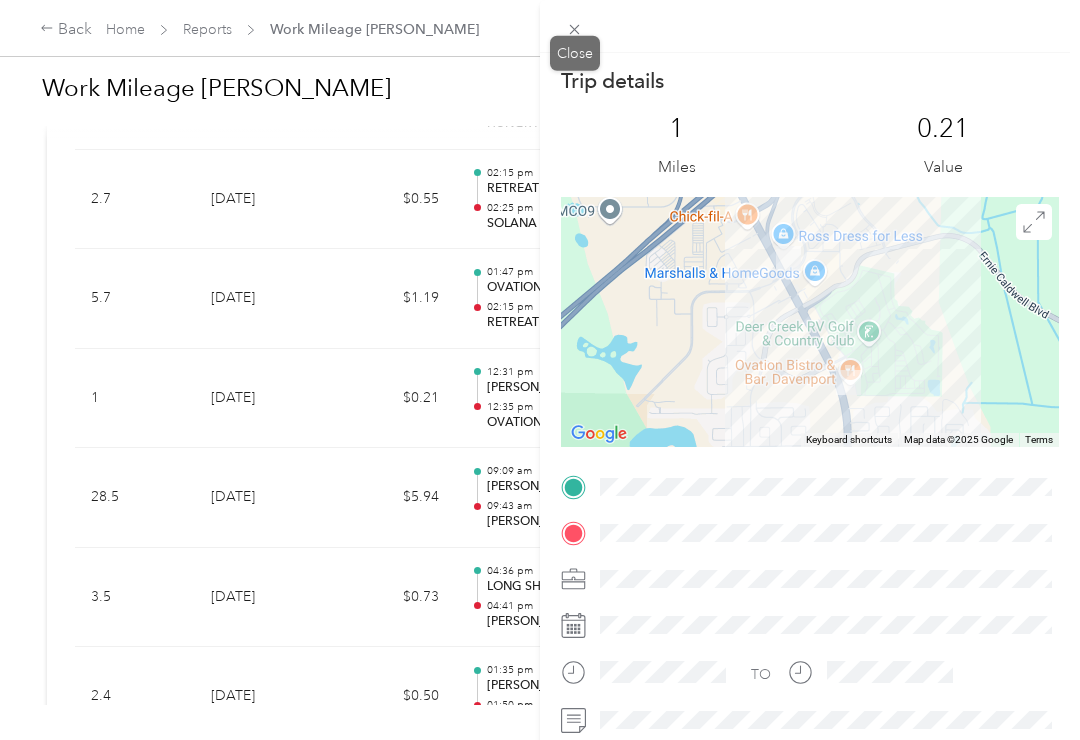 click at bounding box center (575, 29) 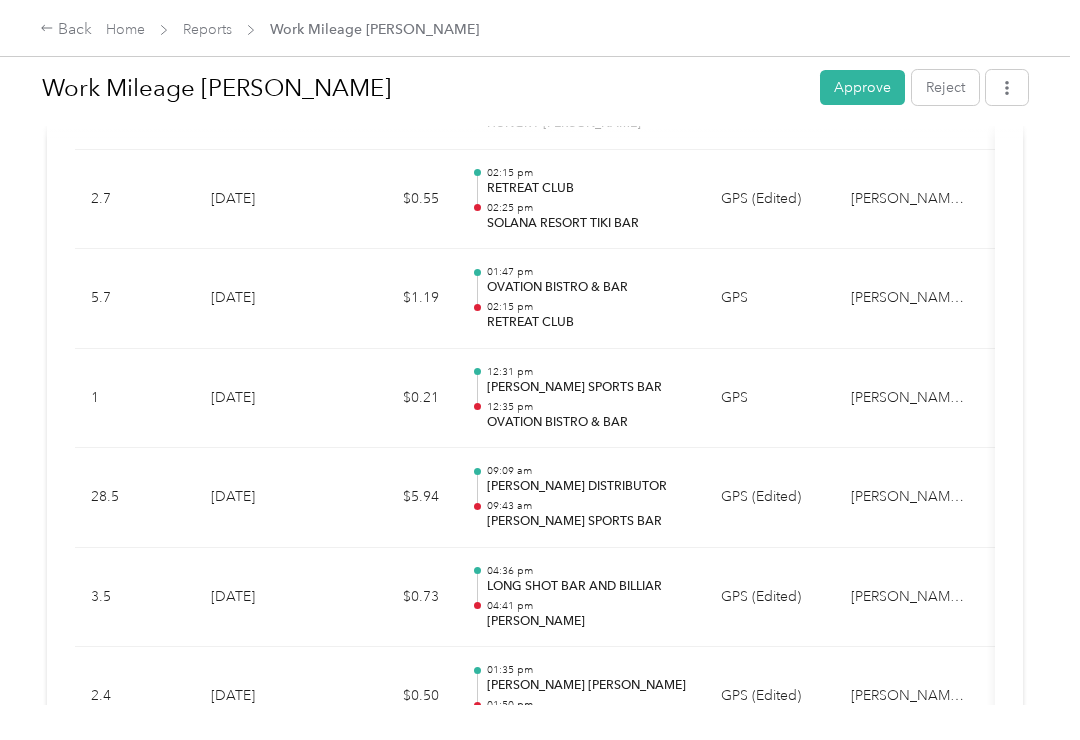 click on "Approve" at bounding box center [862, 87] 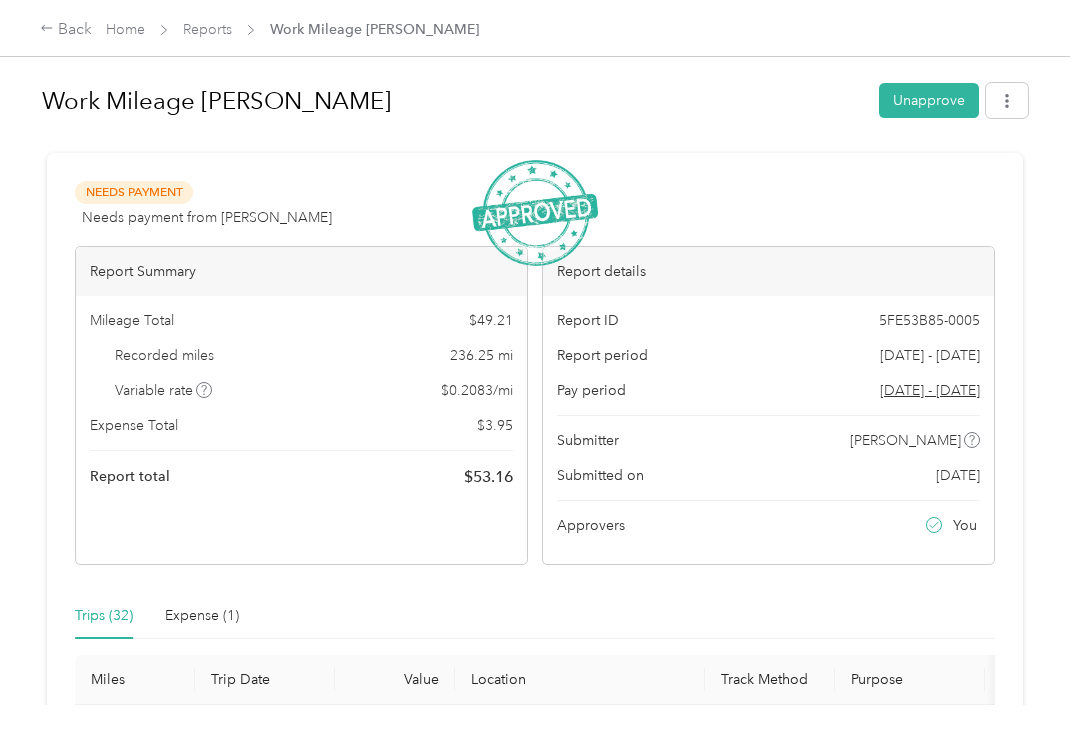scroll, scrollTop: 0, scrollLeft: 0, axis: both 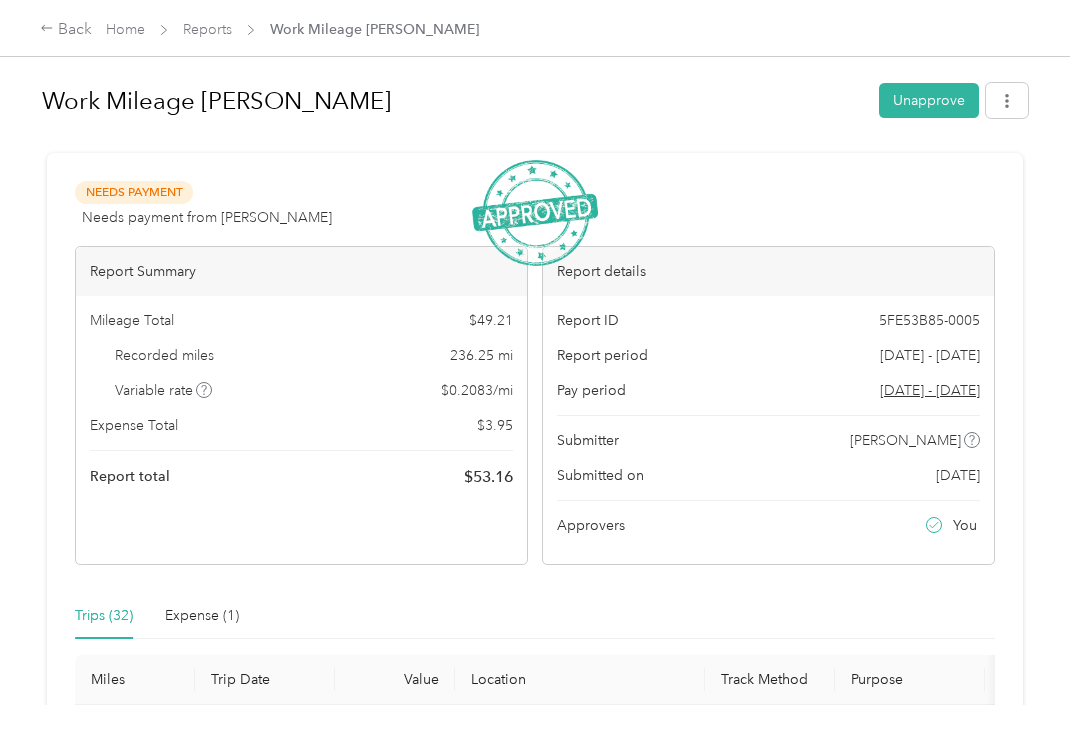 click on "Back" at bounding box center [66, 30] 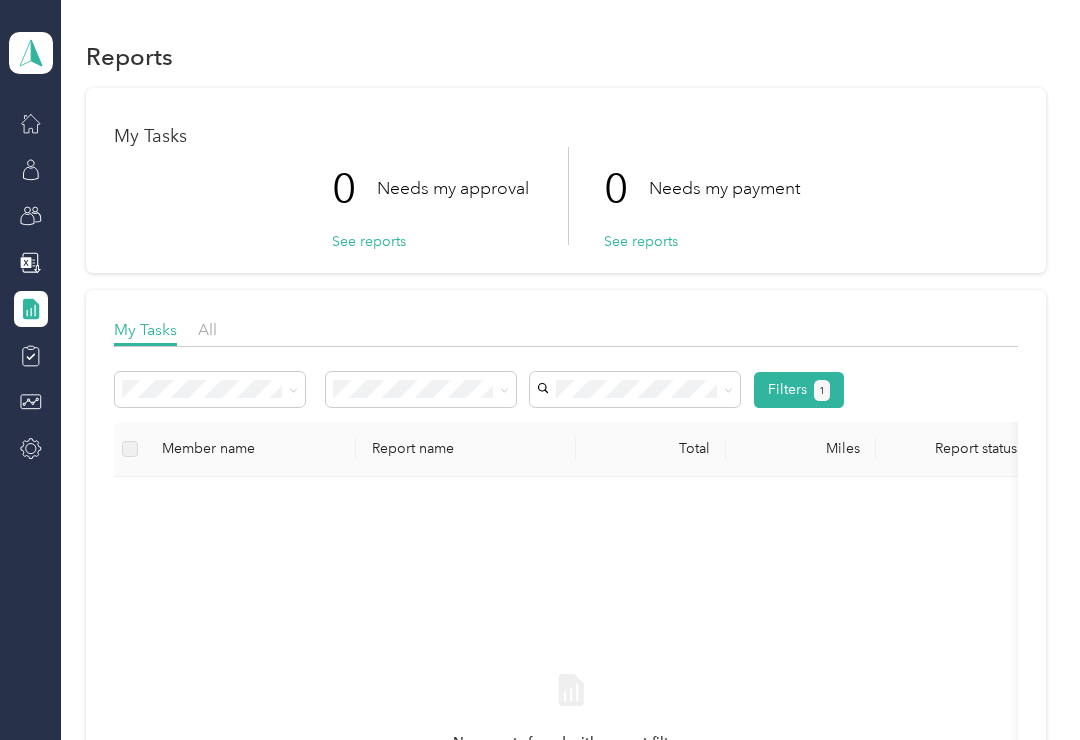 click at bounding box center (31, 53) 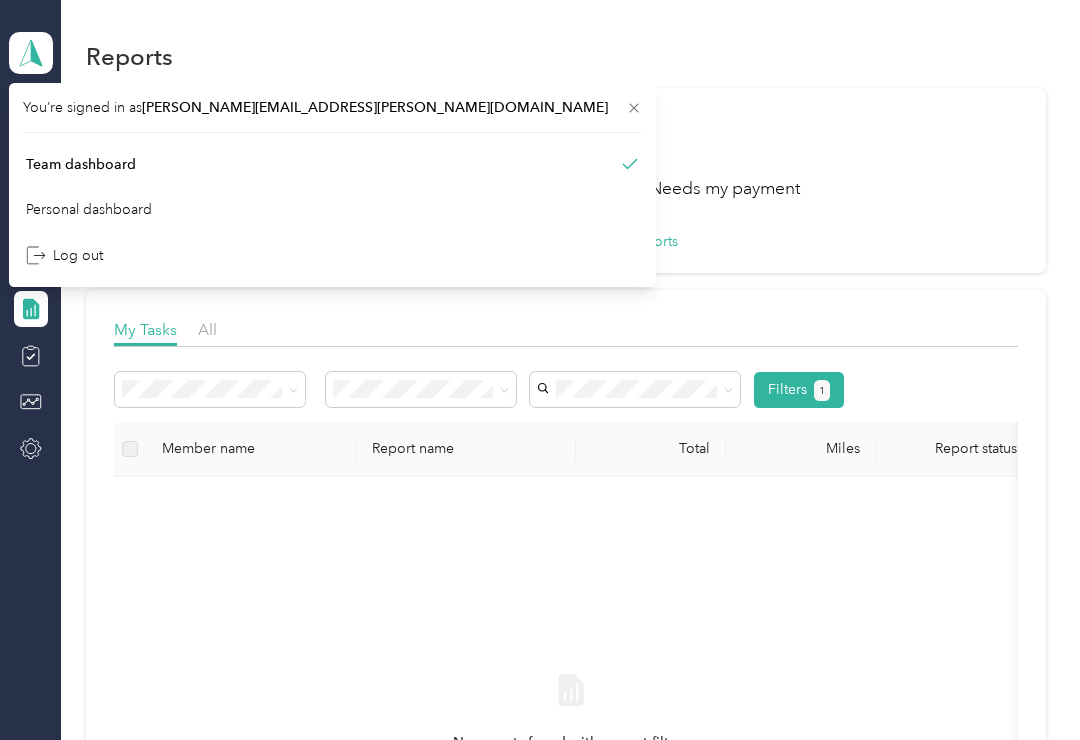 click on "Log out" at bounding box center [64, 255] 